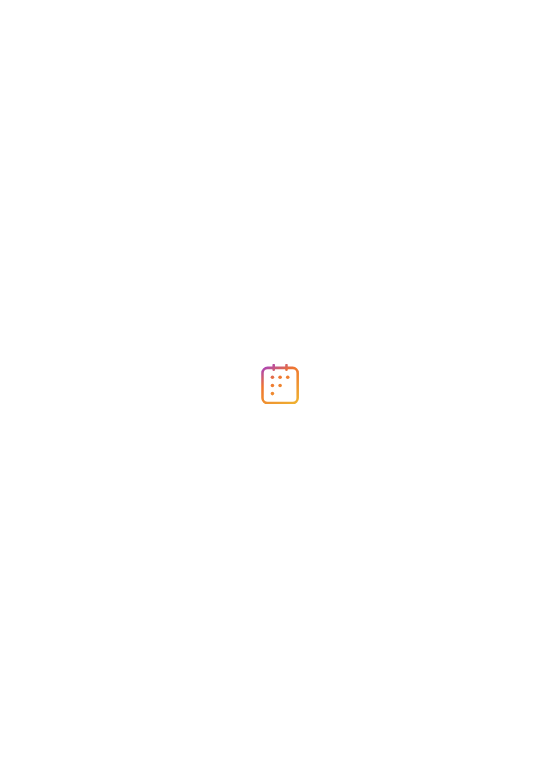 scroll, scrollTop: 0, scrollLeft: 0, axis: both 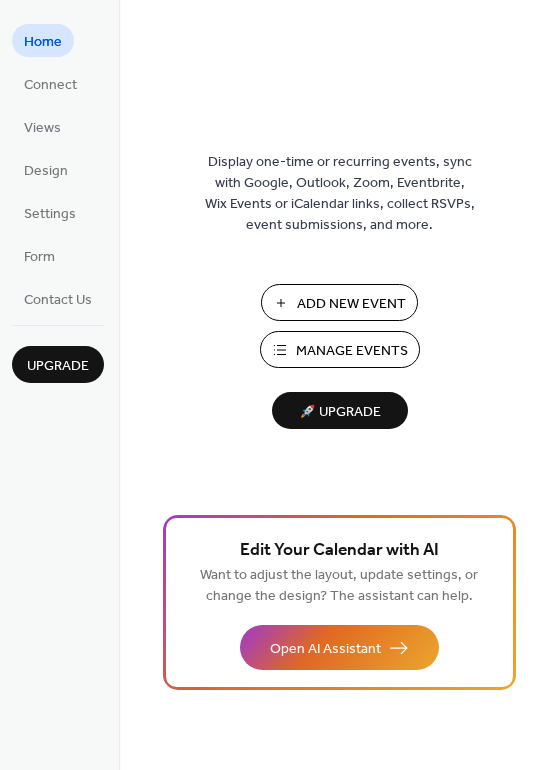 click on "Manage Events" at bounding box center (352, 351) 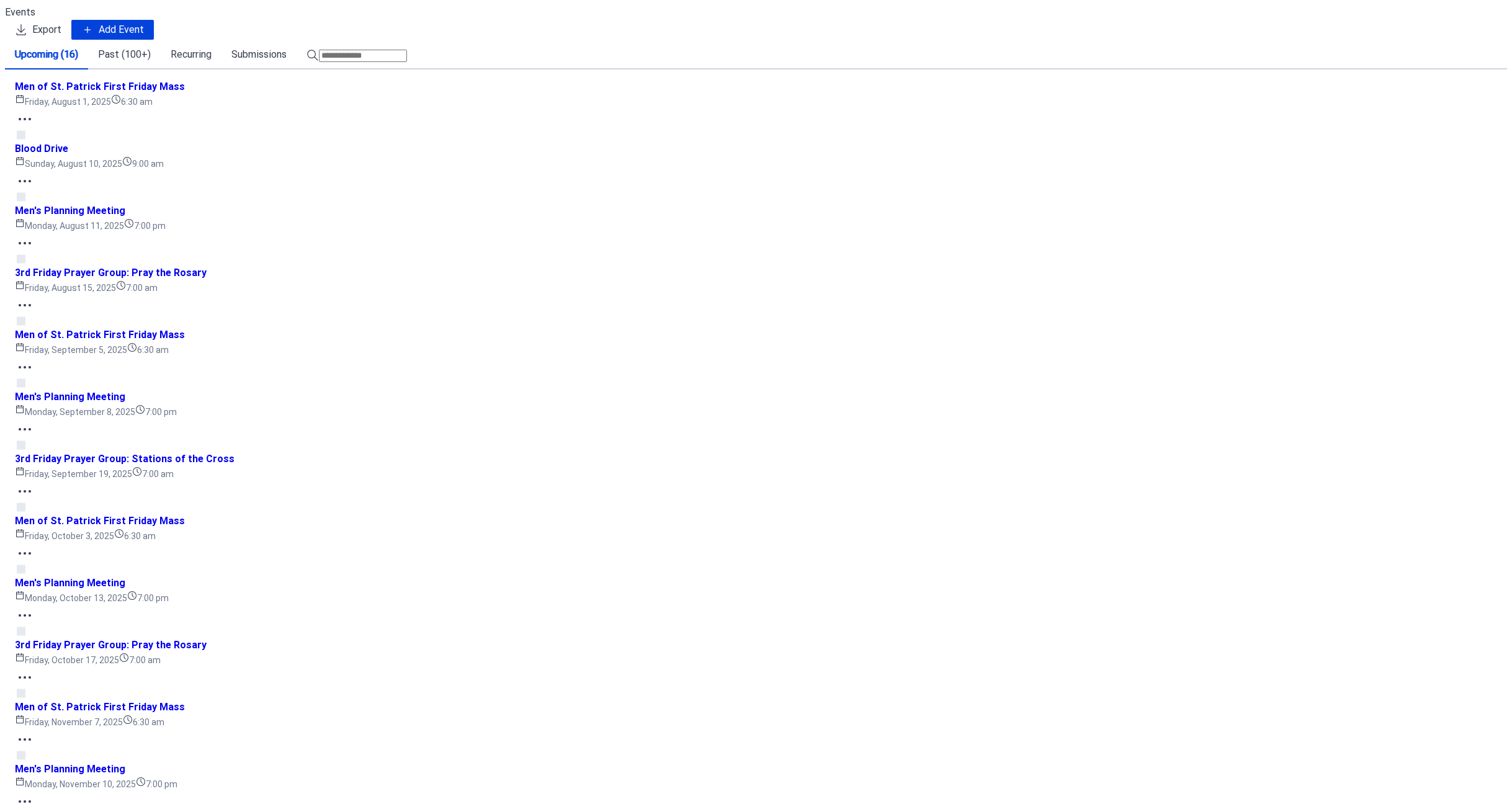 scroll, scrollTop: 0, scrollLeft: 0, axis: both 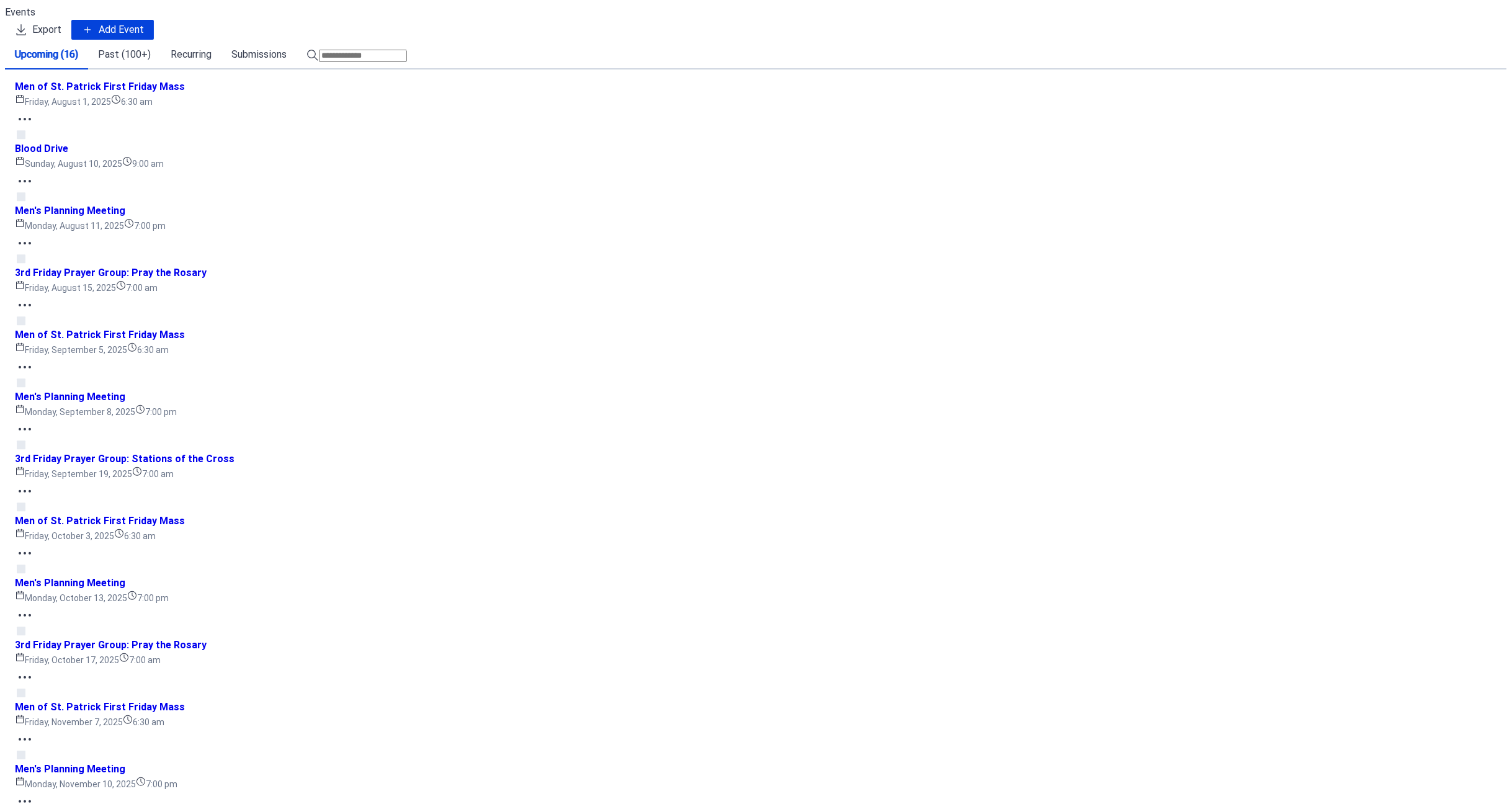 click on "Past (100+)" at bounding box center [124, 55] 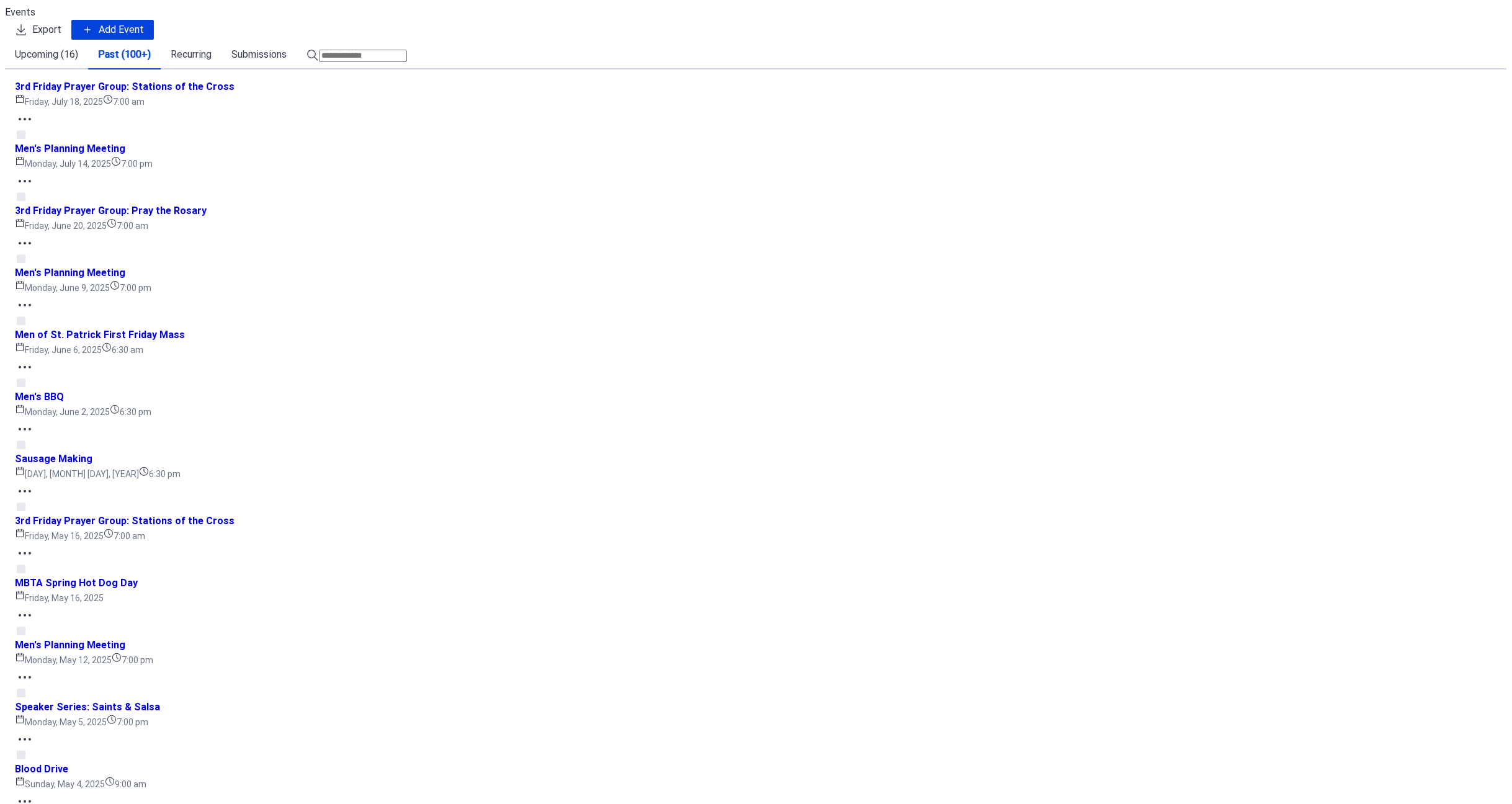 scroll, scrollTop: 2317, scrollLeft: 0, axis: vertical 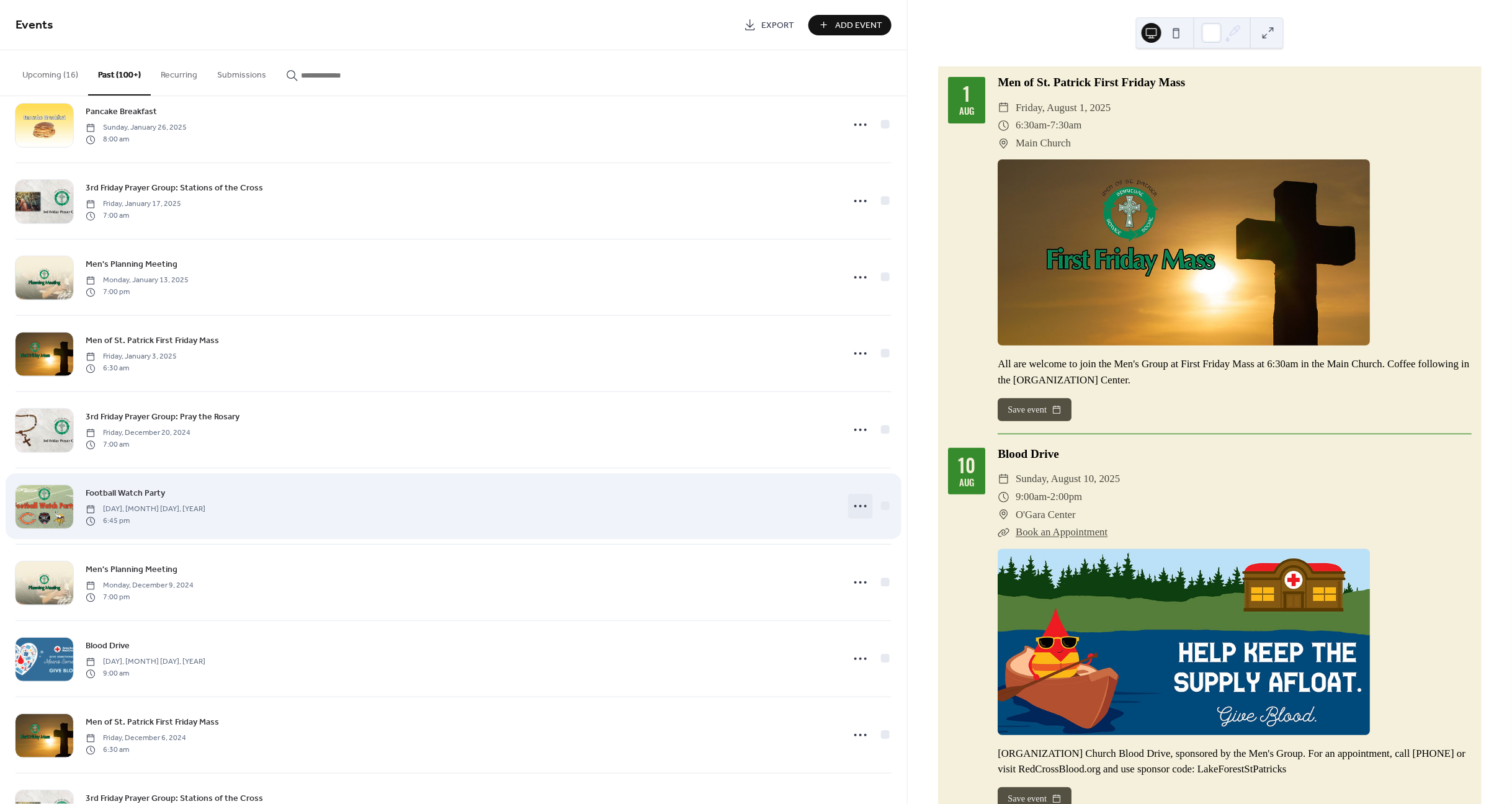 click 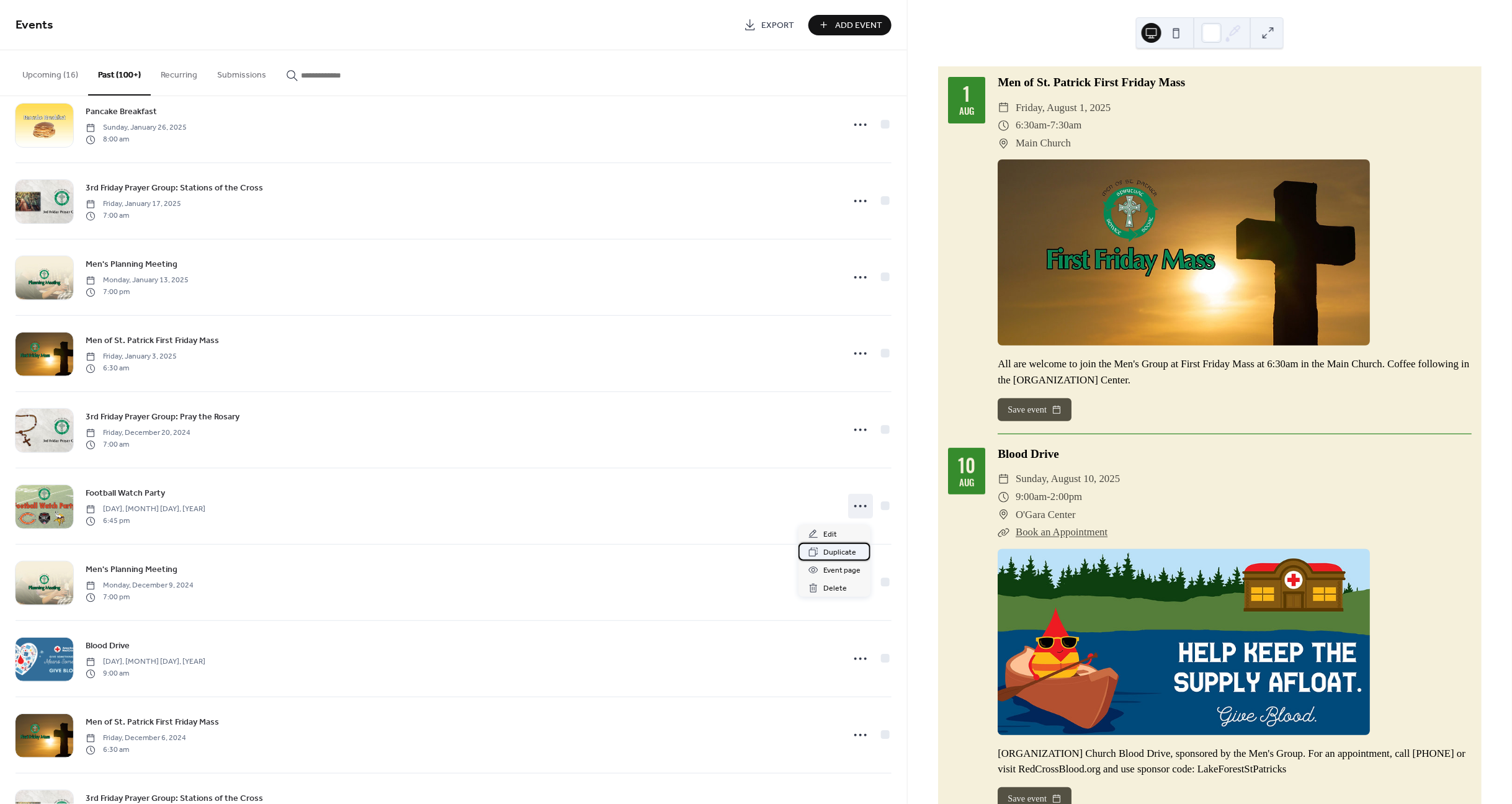 click on "Duplicate" at bounding box center (839, 553) 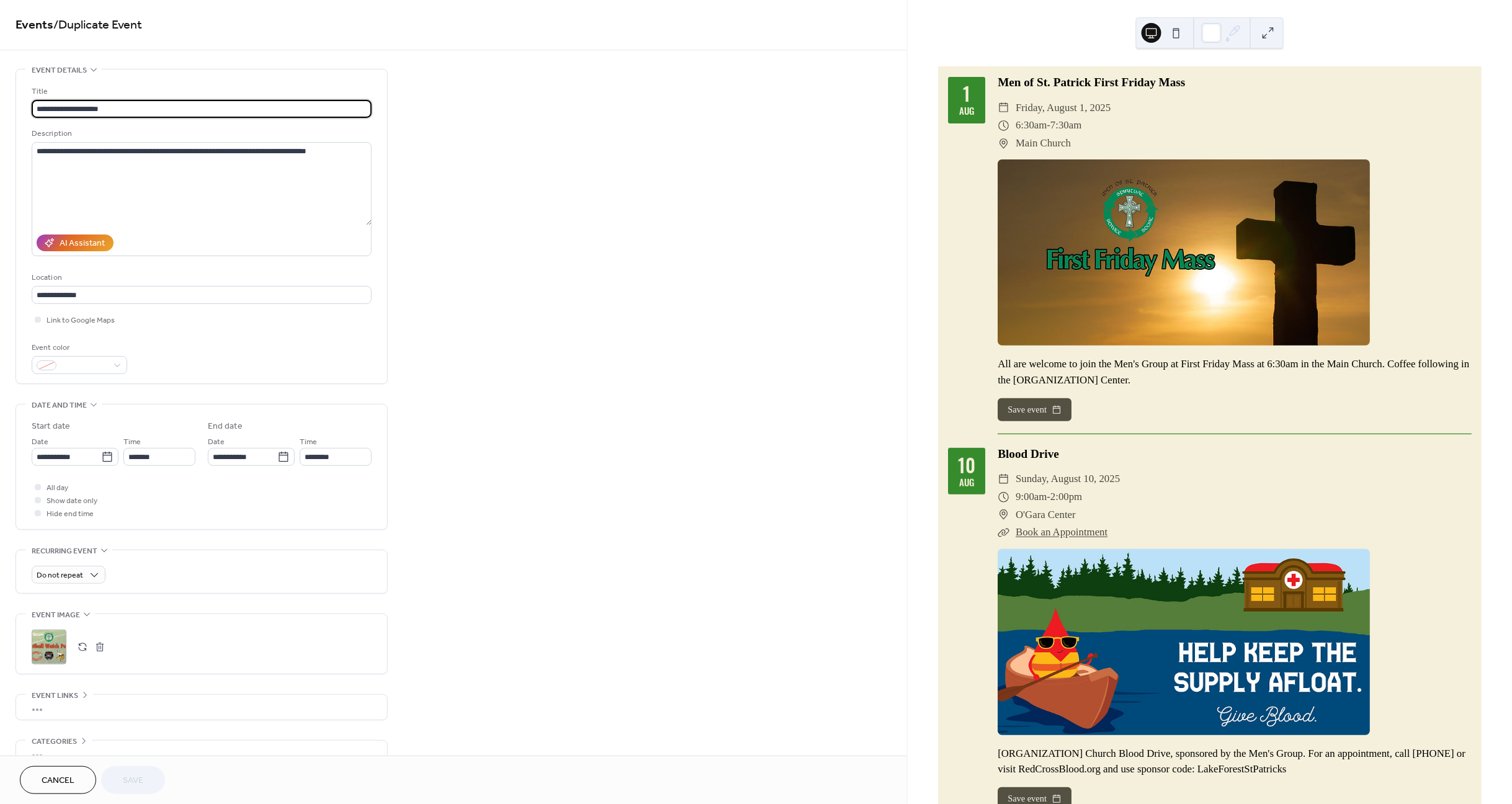 click on "**********" at bounding box center [202, 109] 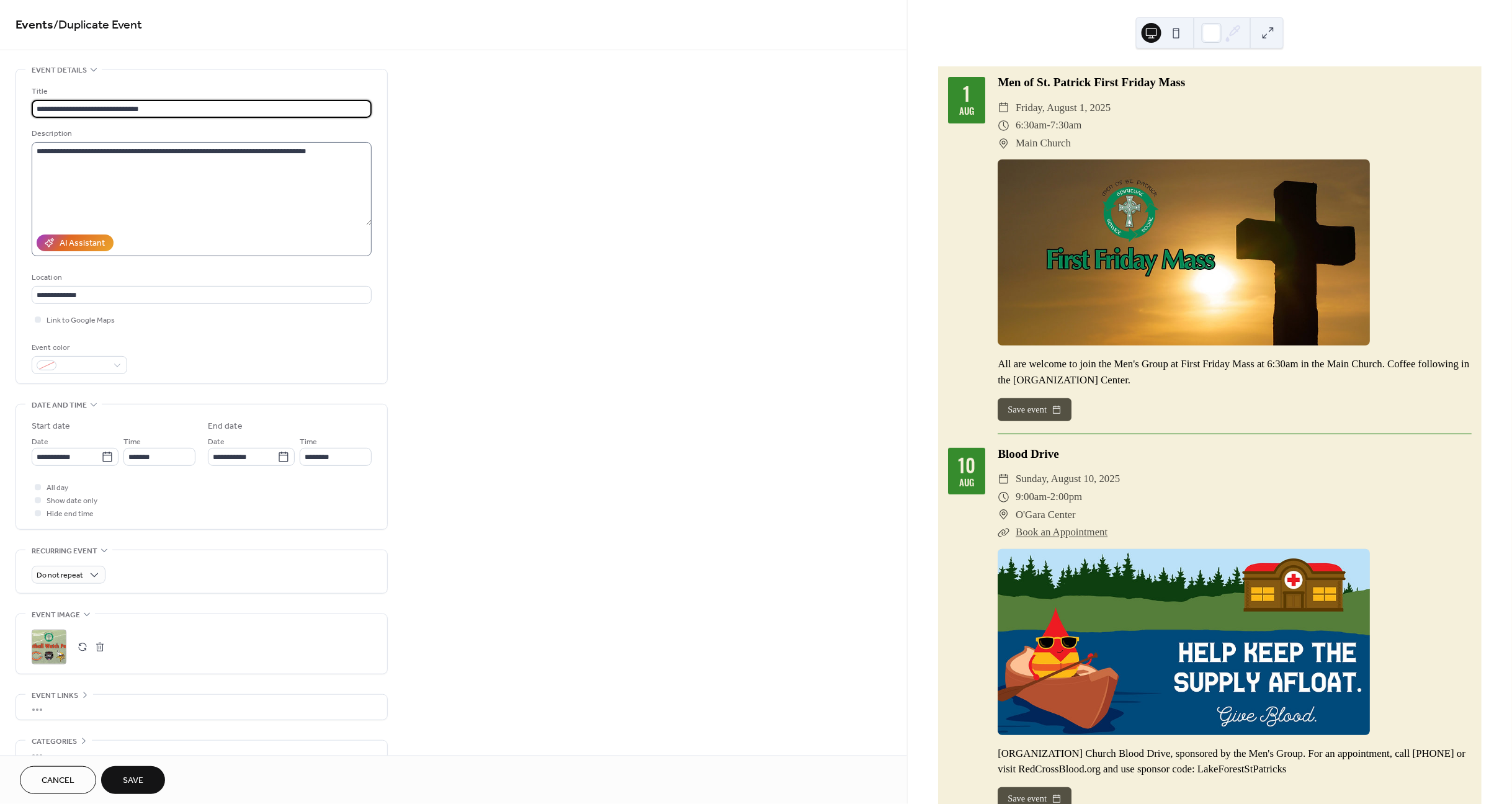 type on "**********" 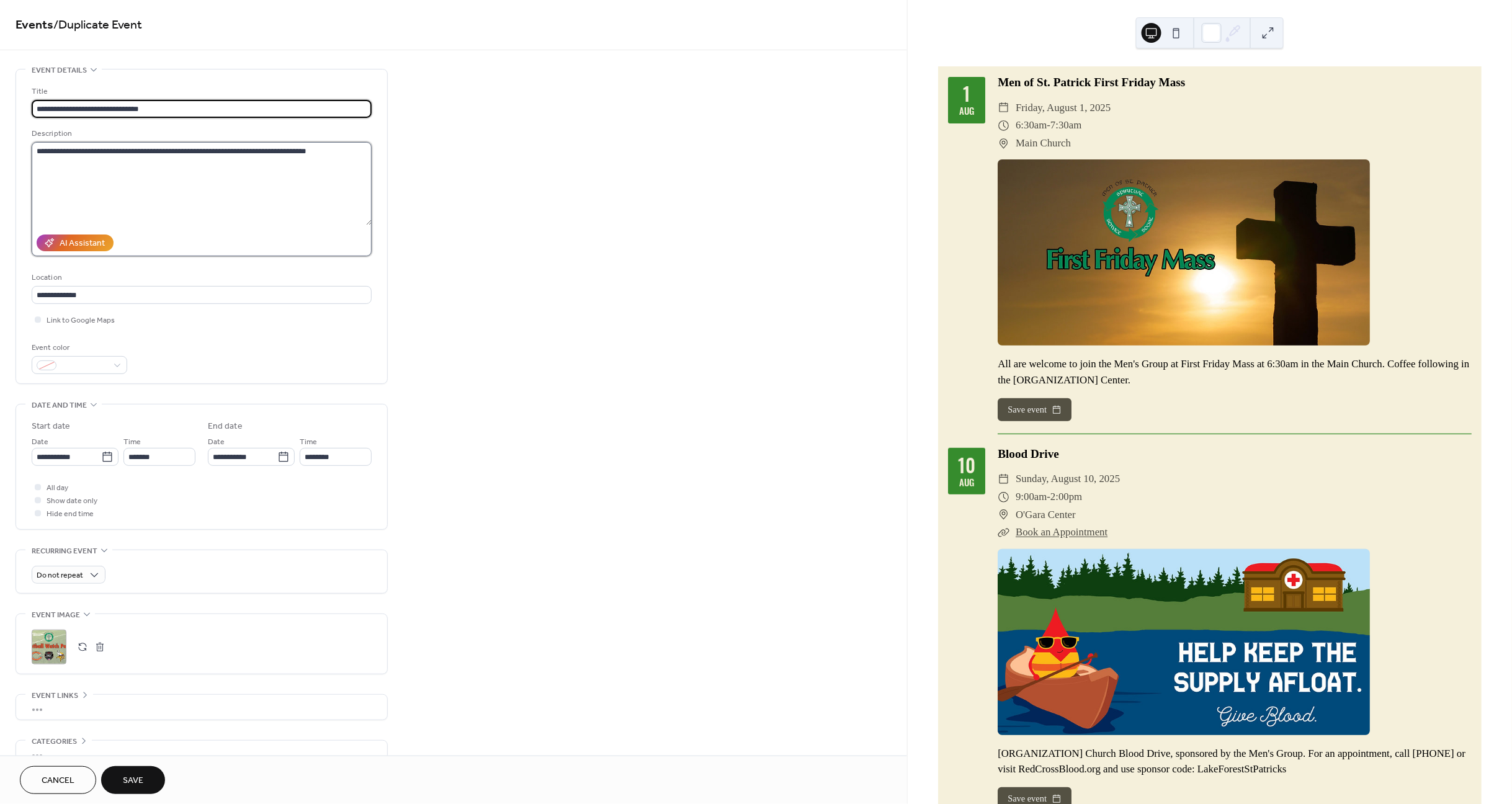 click on "**********" at bounding box center [202, 184] 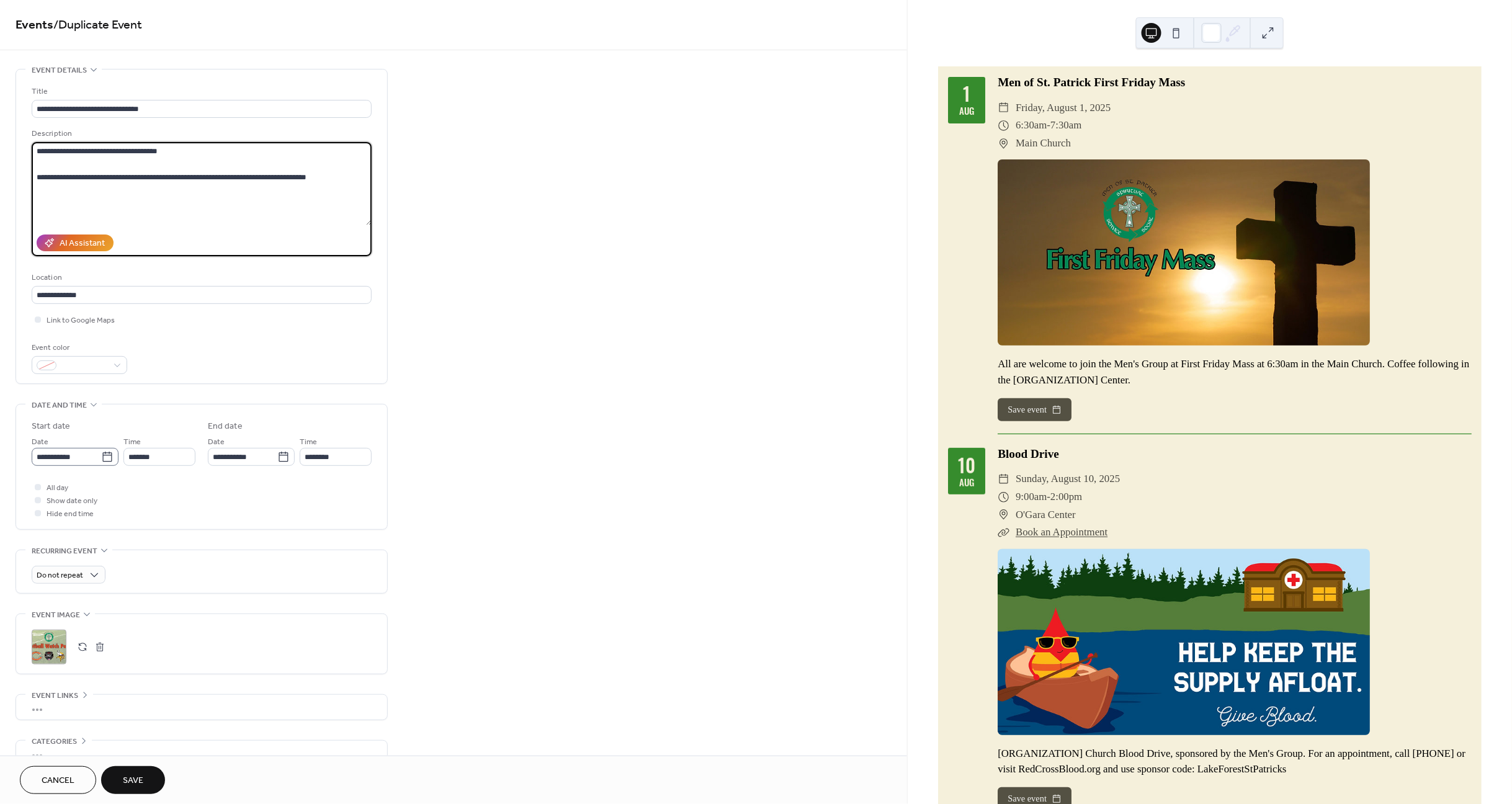 type on "**********" 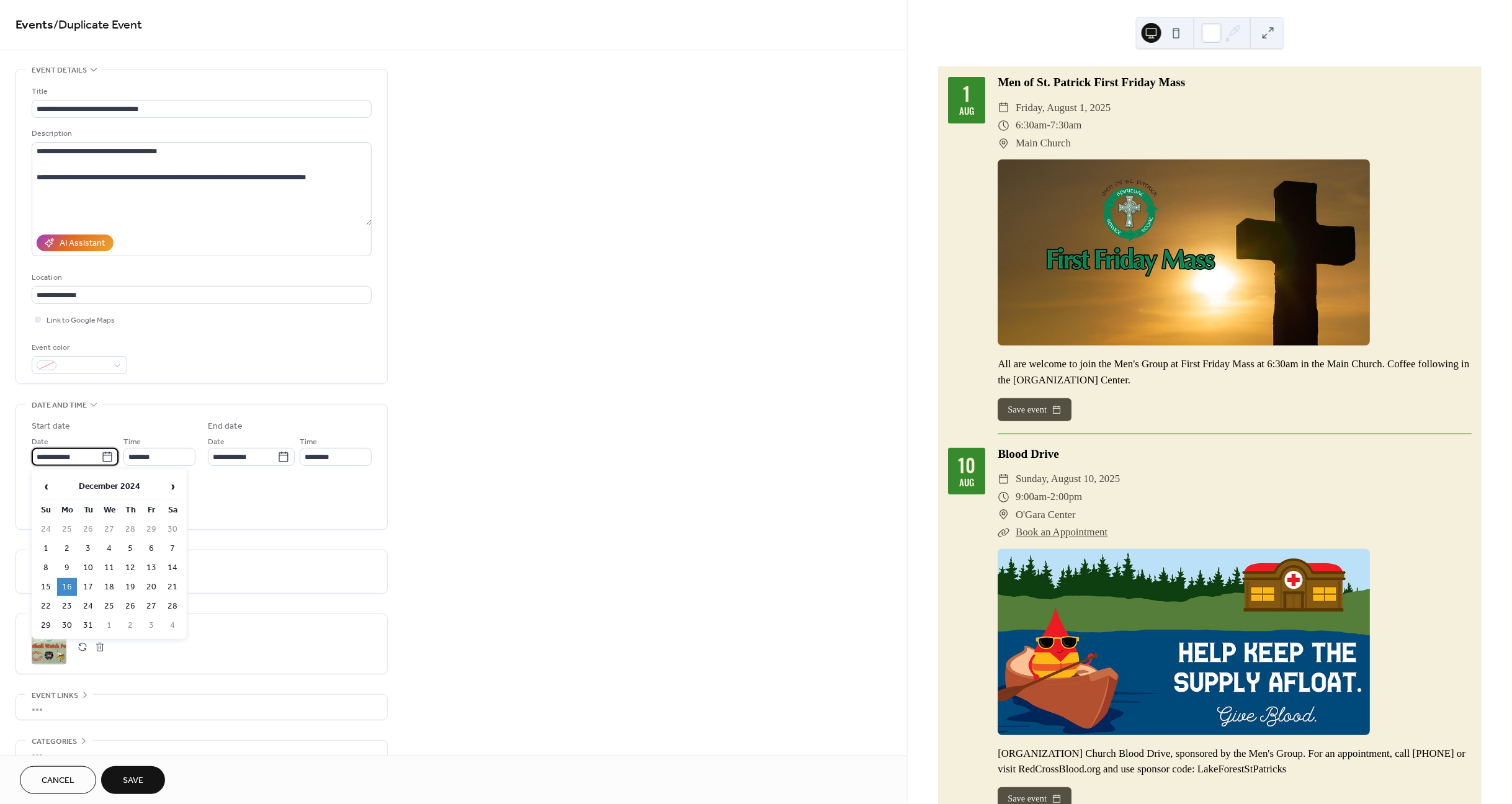 click on "**********" at bounding box center [66, 457] 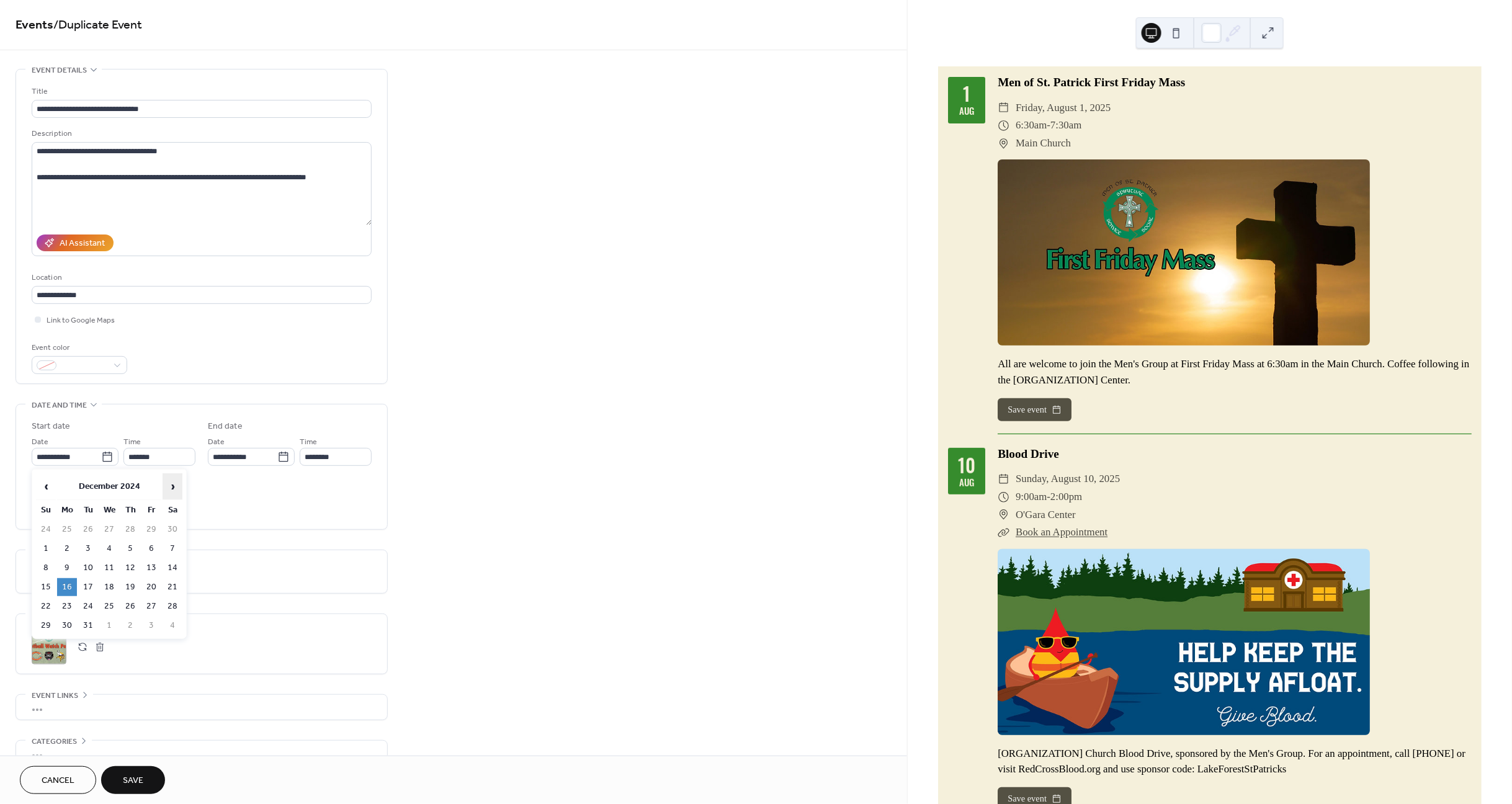click on "›" at bounding box center [172, 486] 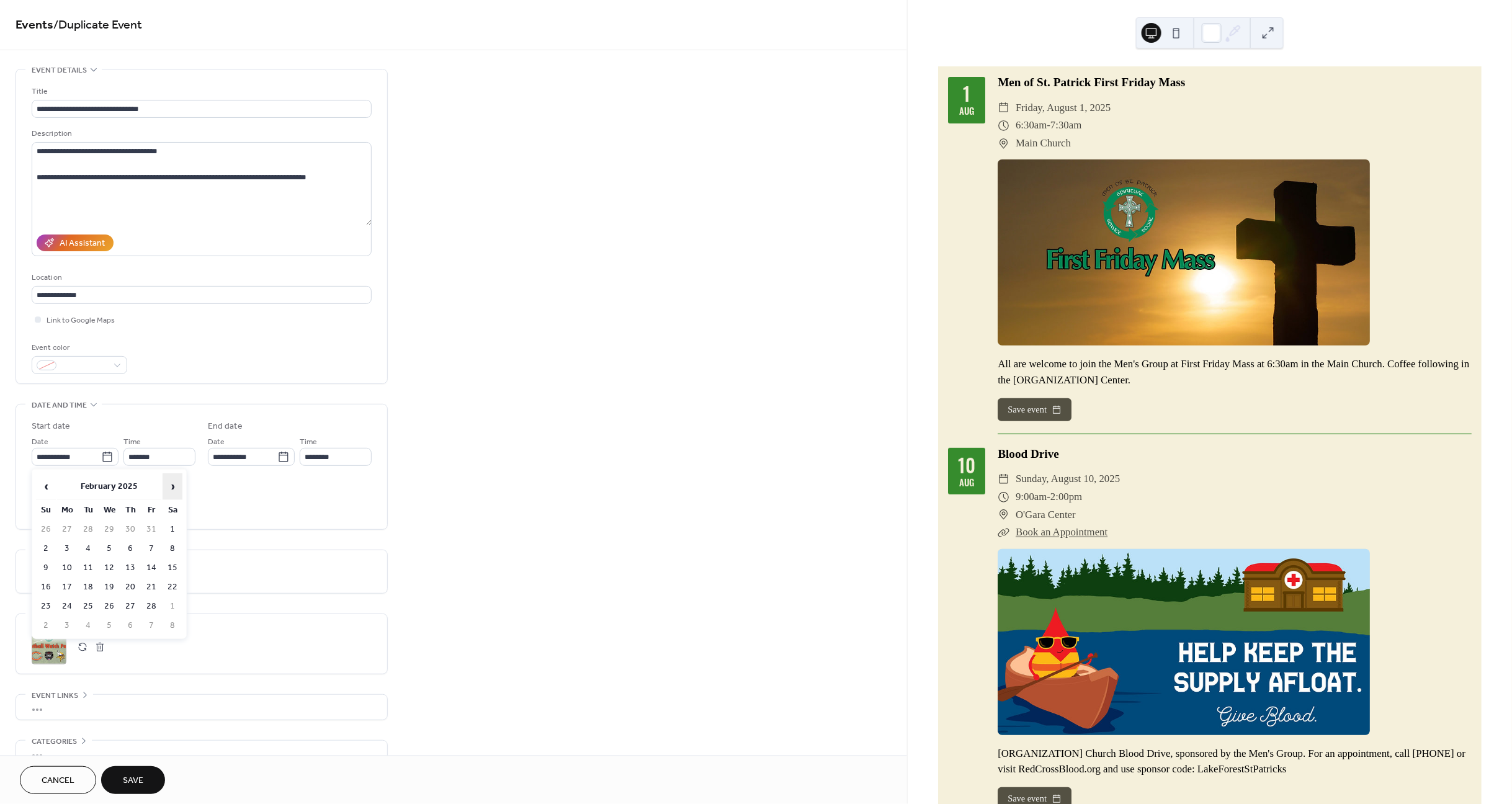 click on "›" at bounding box center [172, 486] 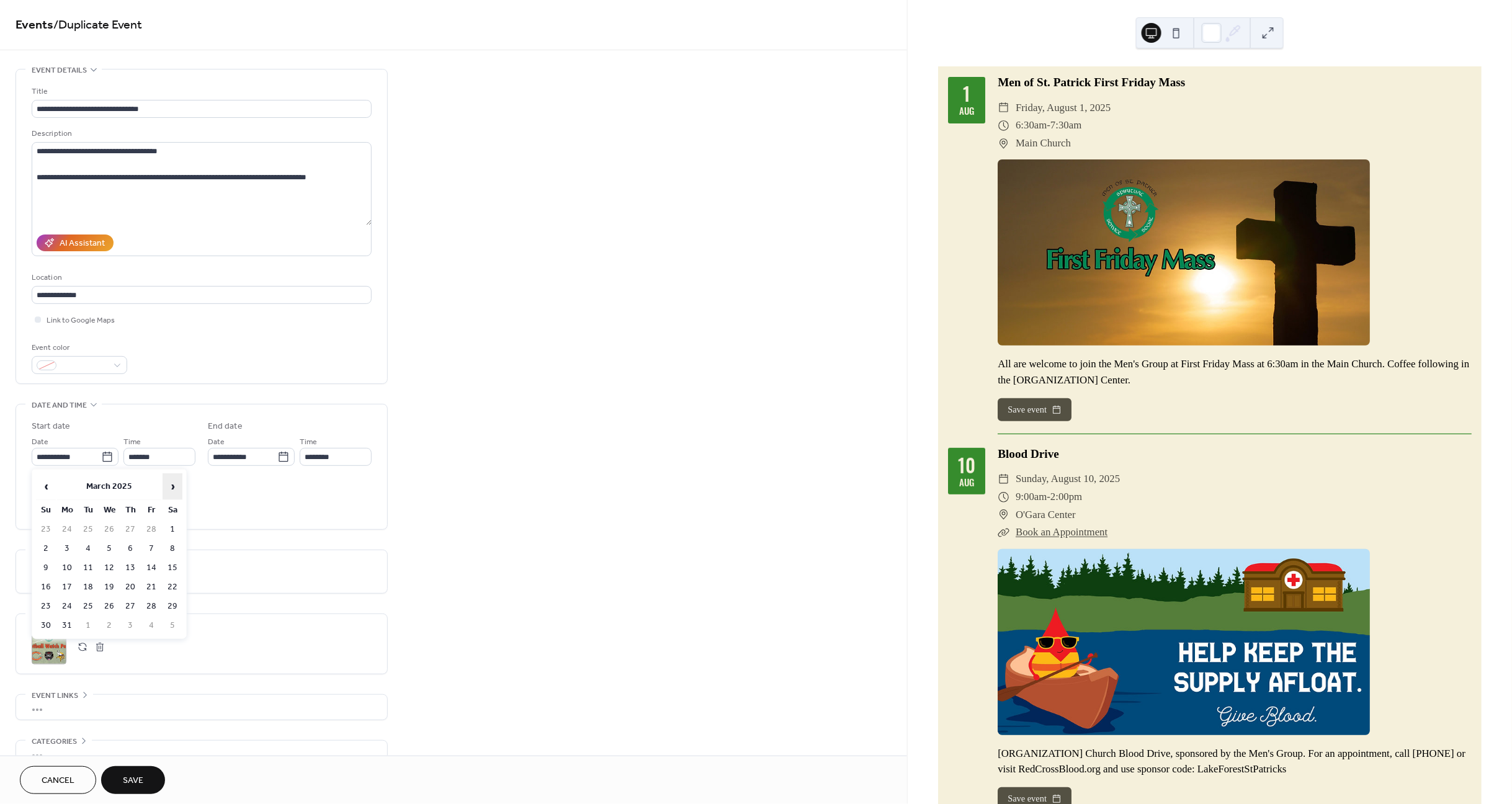 click on "›" at bounding box center (172, 486) 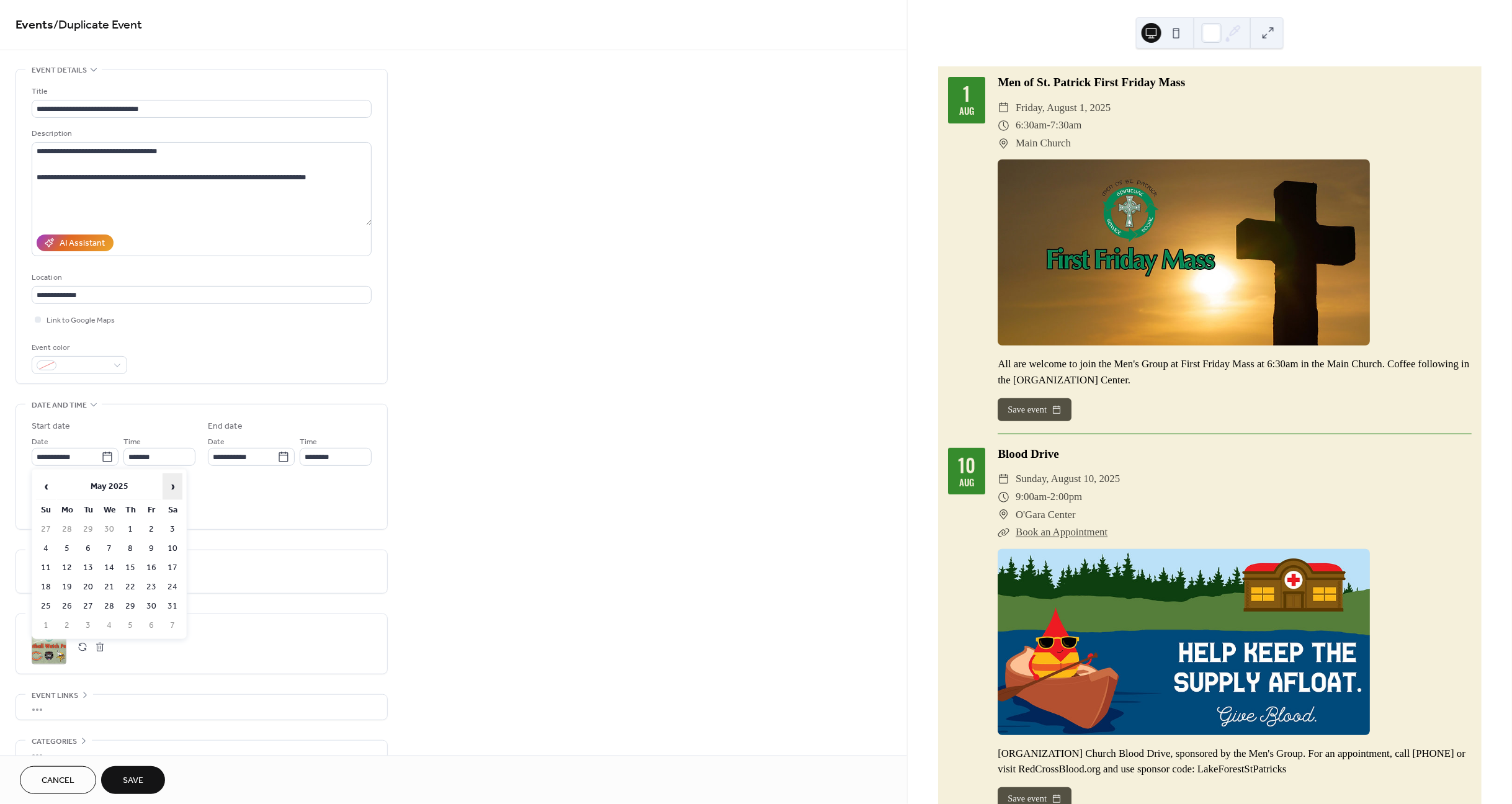 click on "›" at bounding box center (172, 486) 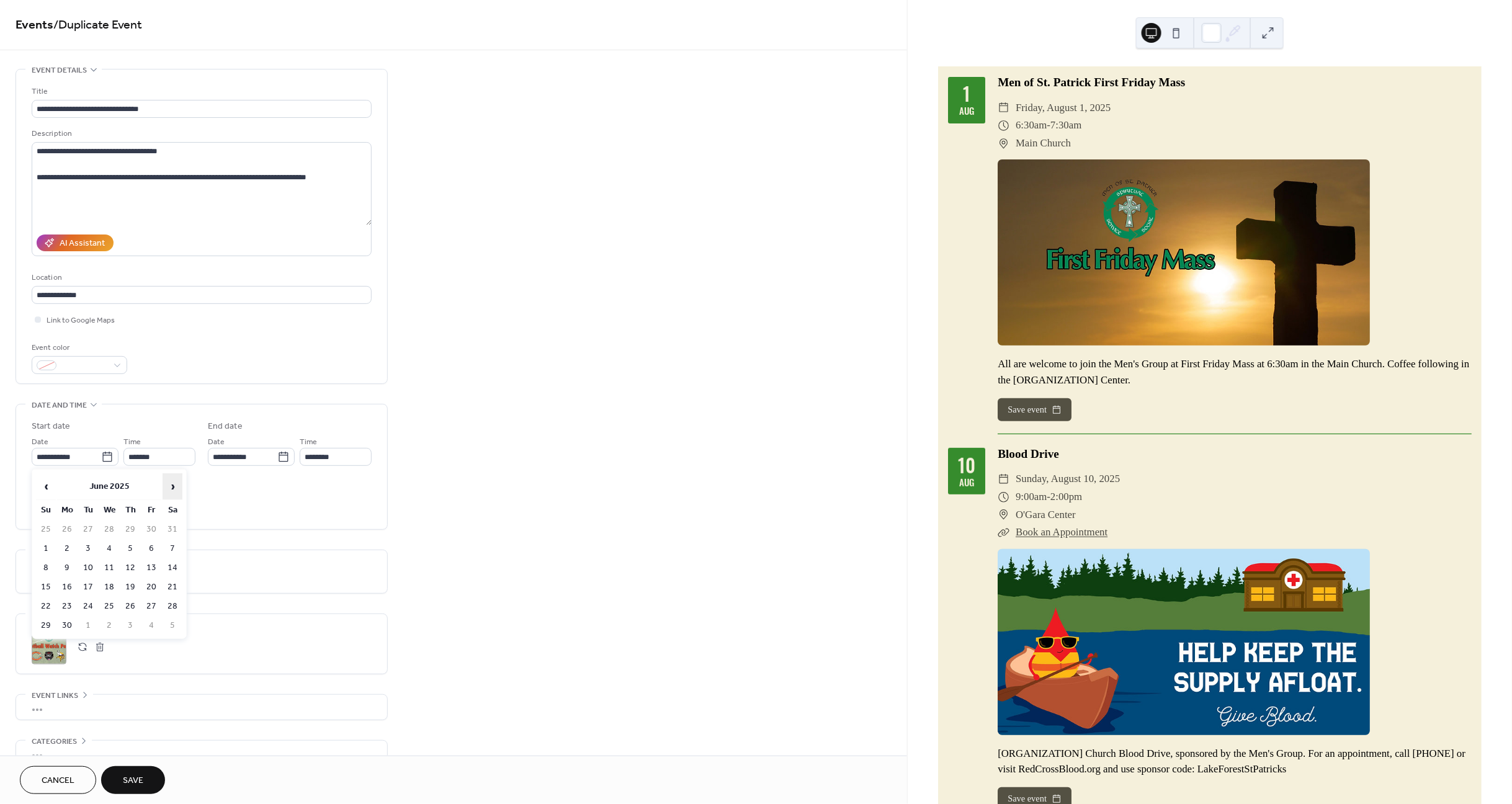 click on "›" at bounding box center (172, 486) 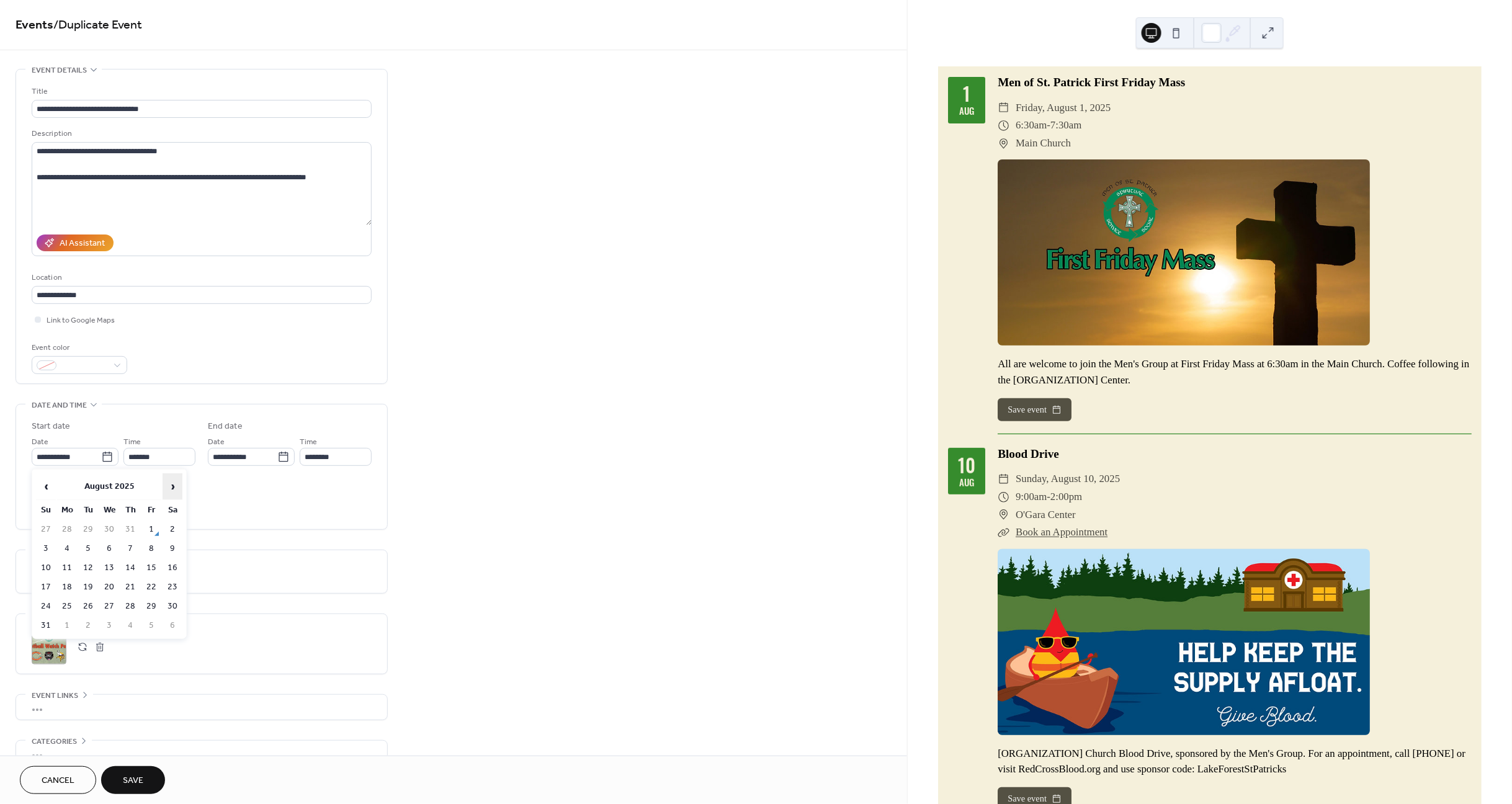 click on "›" at bounding box center [172, 486] 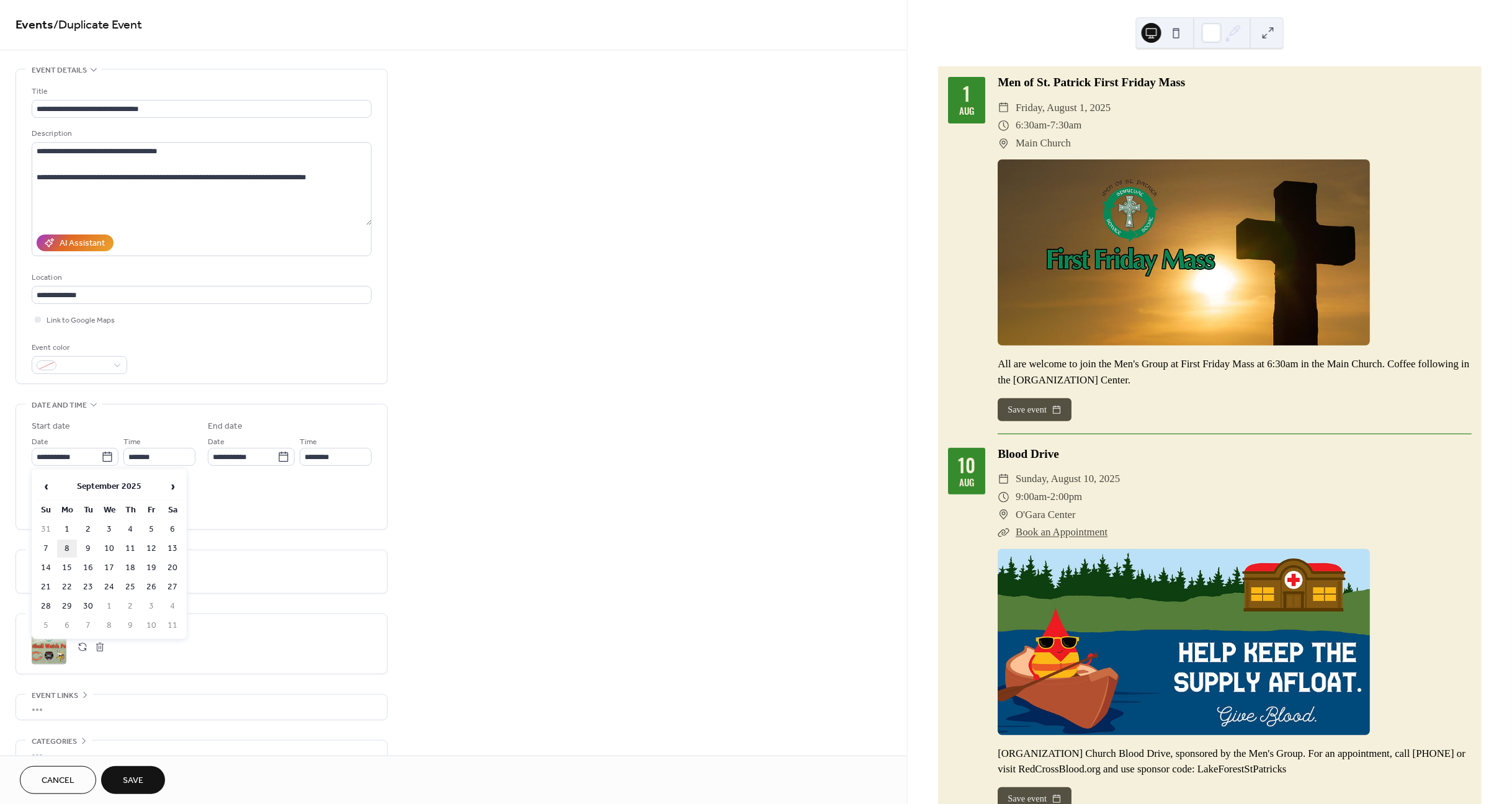click on "8" at bounding box center [67, 548] 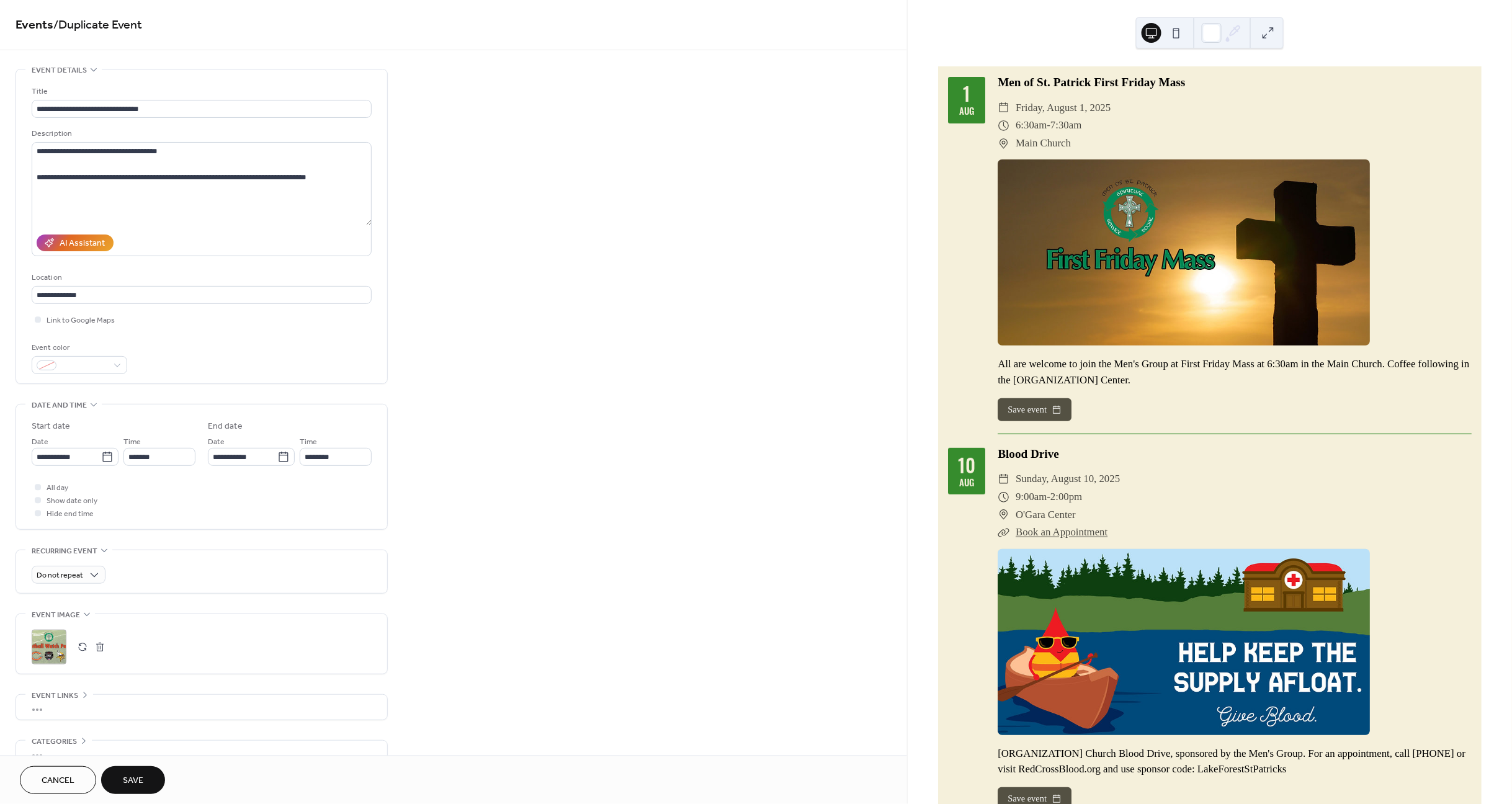 type on "**********" 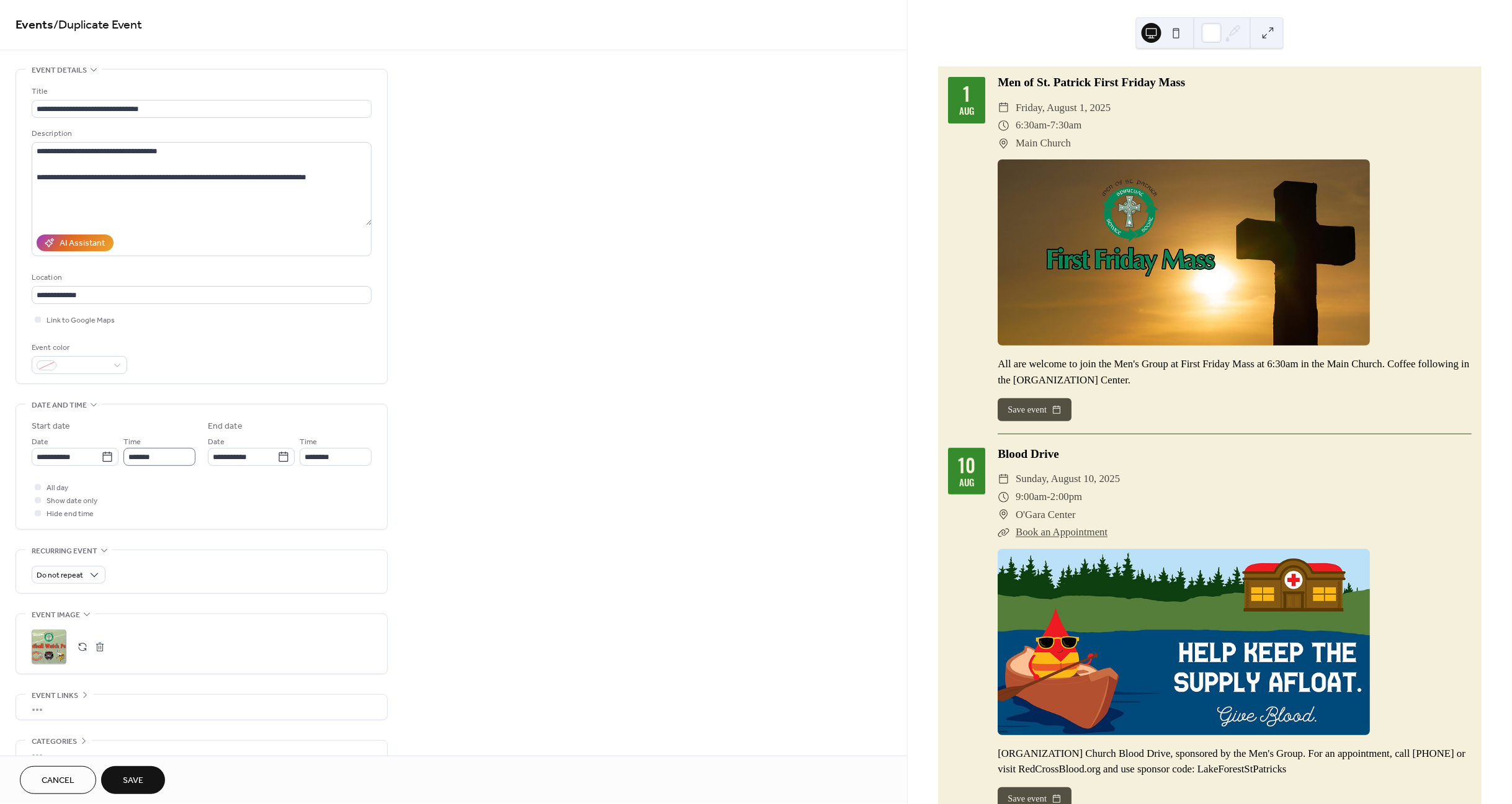 scroll, scrollTop: 0, scrollLeft: 0, axis: both 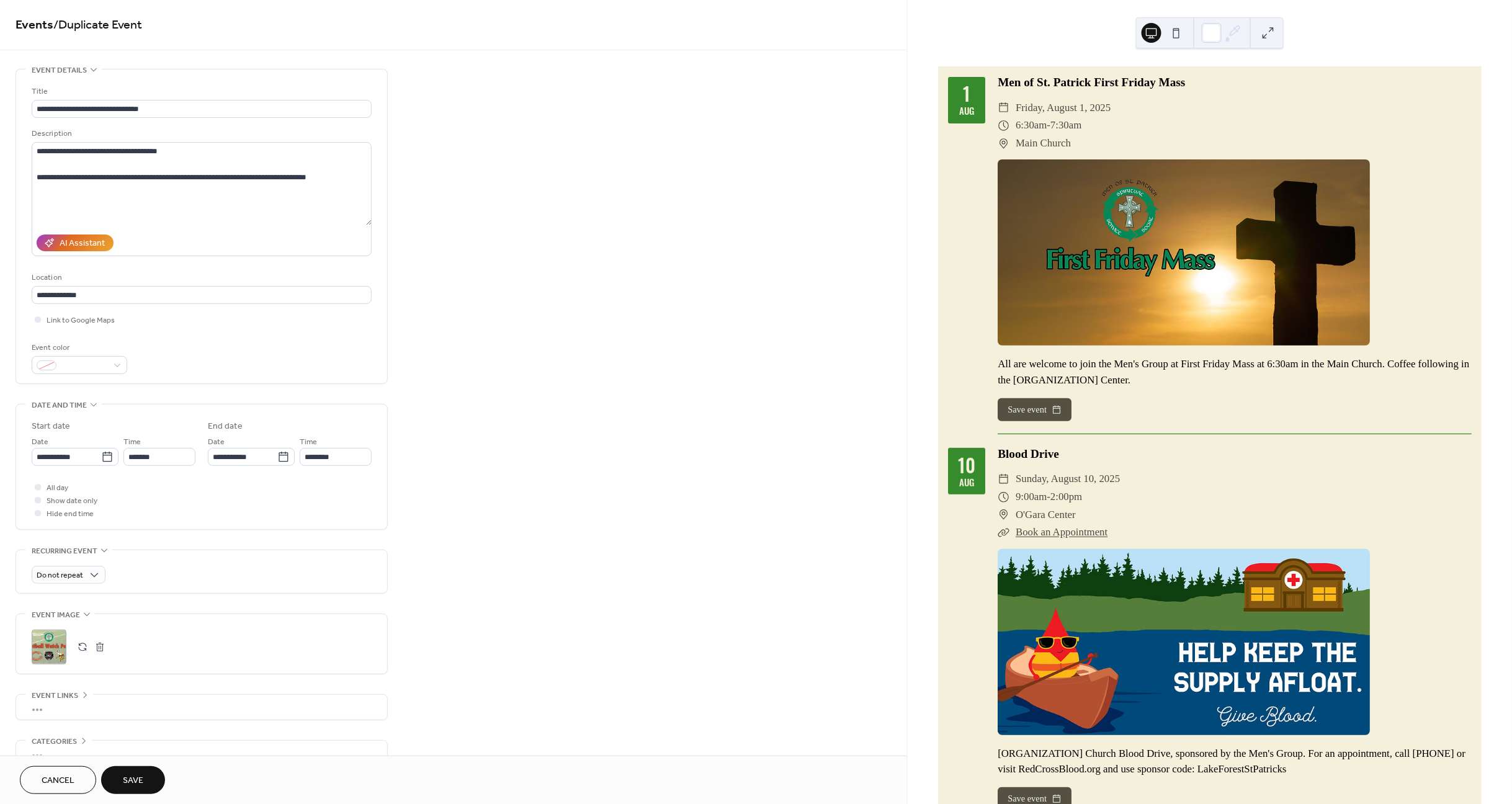 click on "Save" at bounding box center (133, 780) 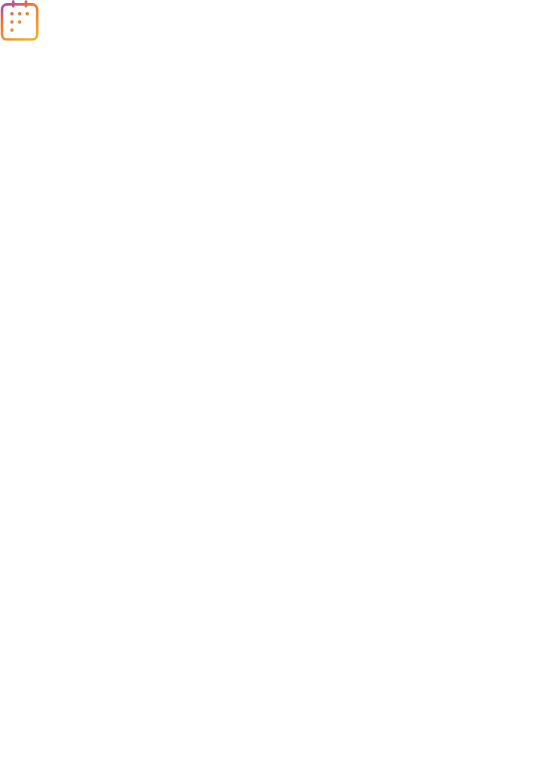 scroll, scrollTop: 0, scrollLeft: 0, axis: both 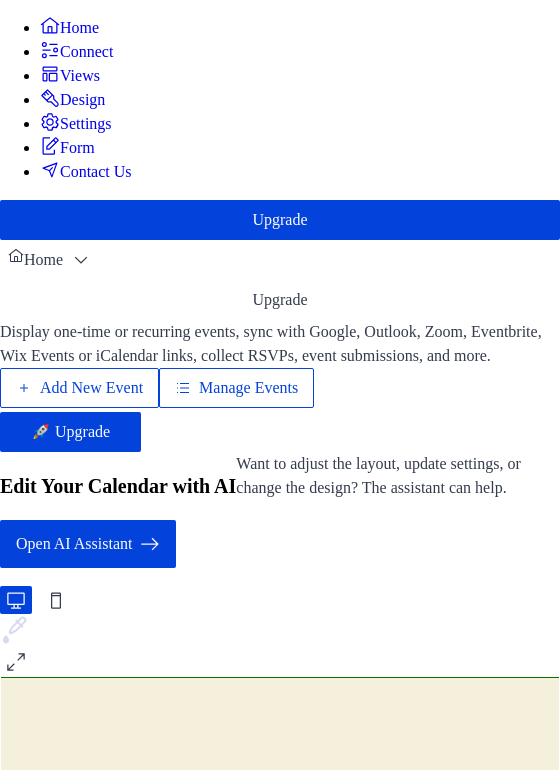 click on "Manage Events" at bounding box center (248, 388) 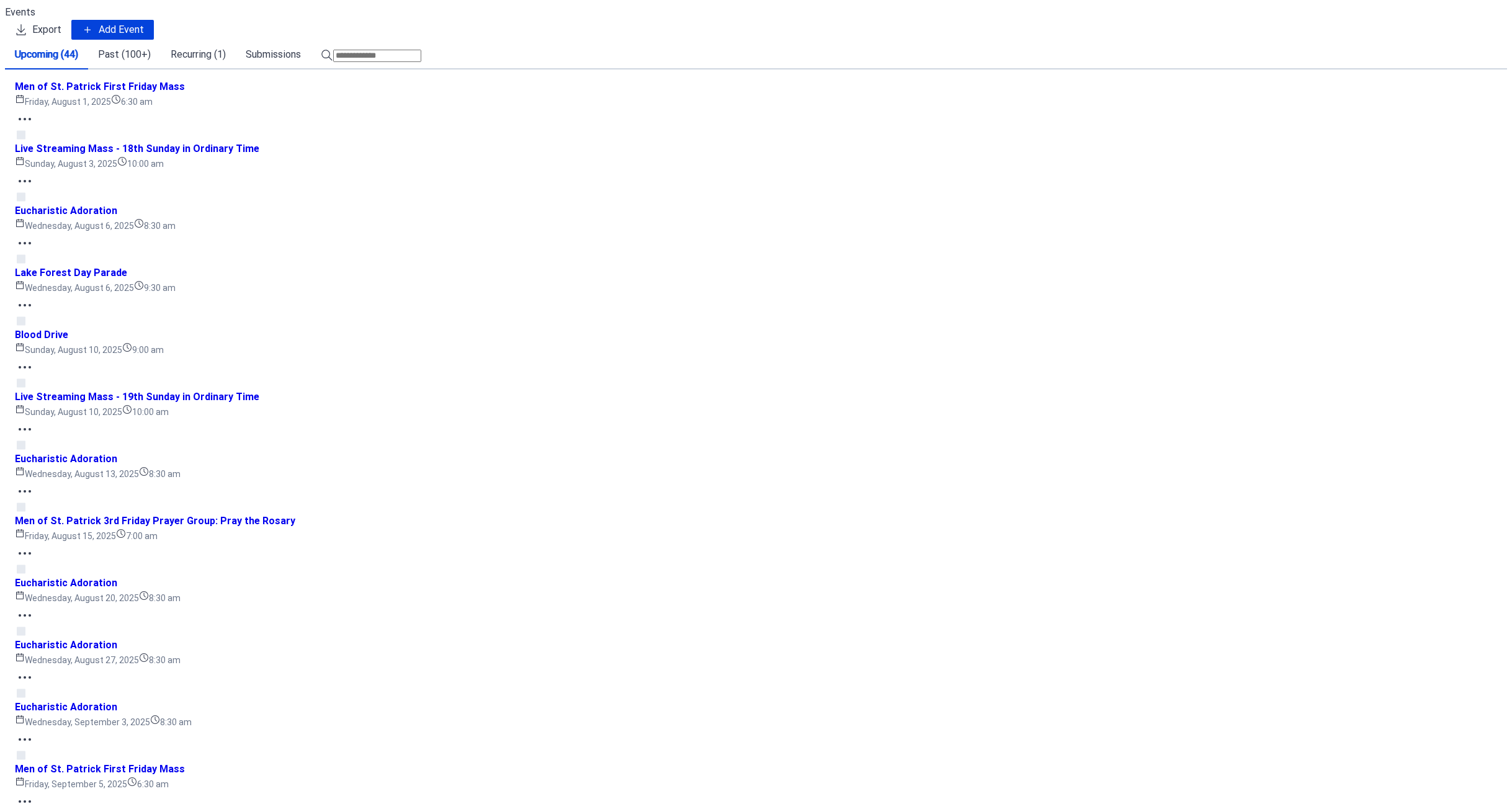scroll, scrollTop: 0, scrollLeft: 0, axis: both 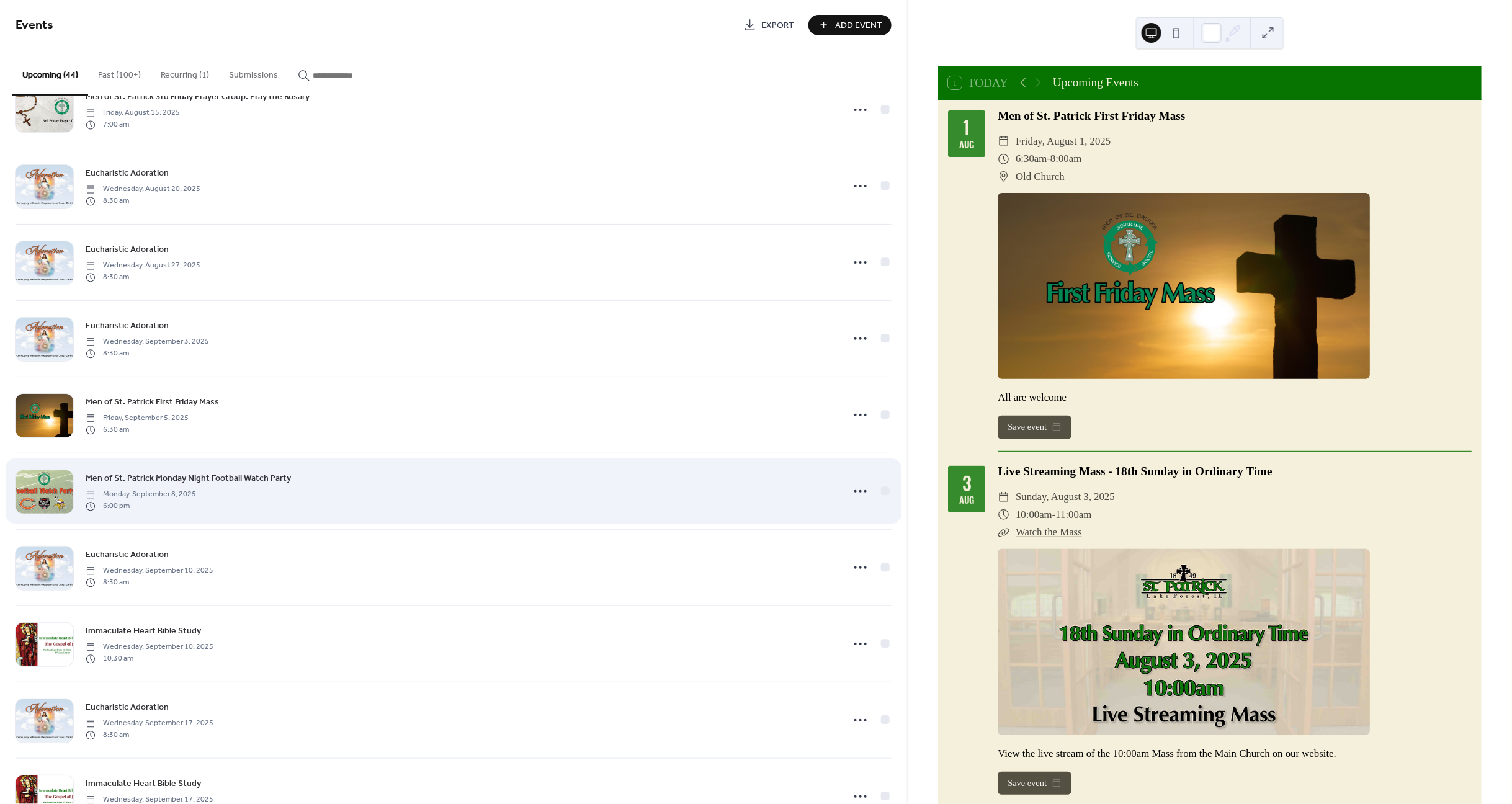 click on "Men of St. Patrick Monday Night Football Watch Party" at bounding box center [188, 479] 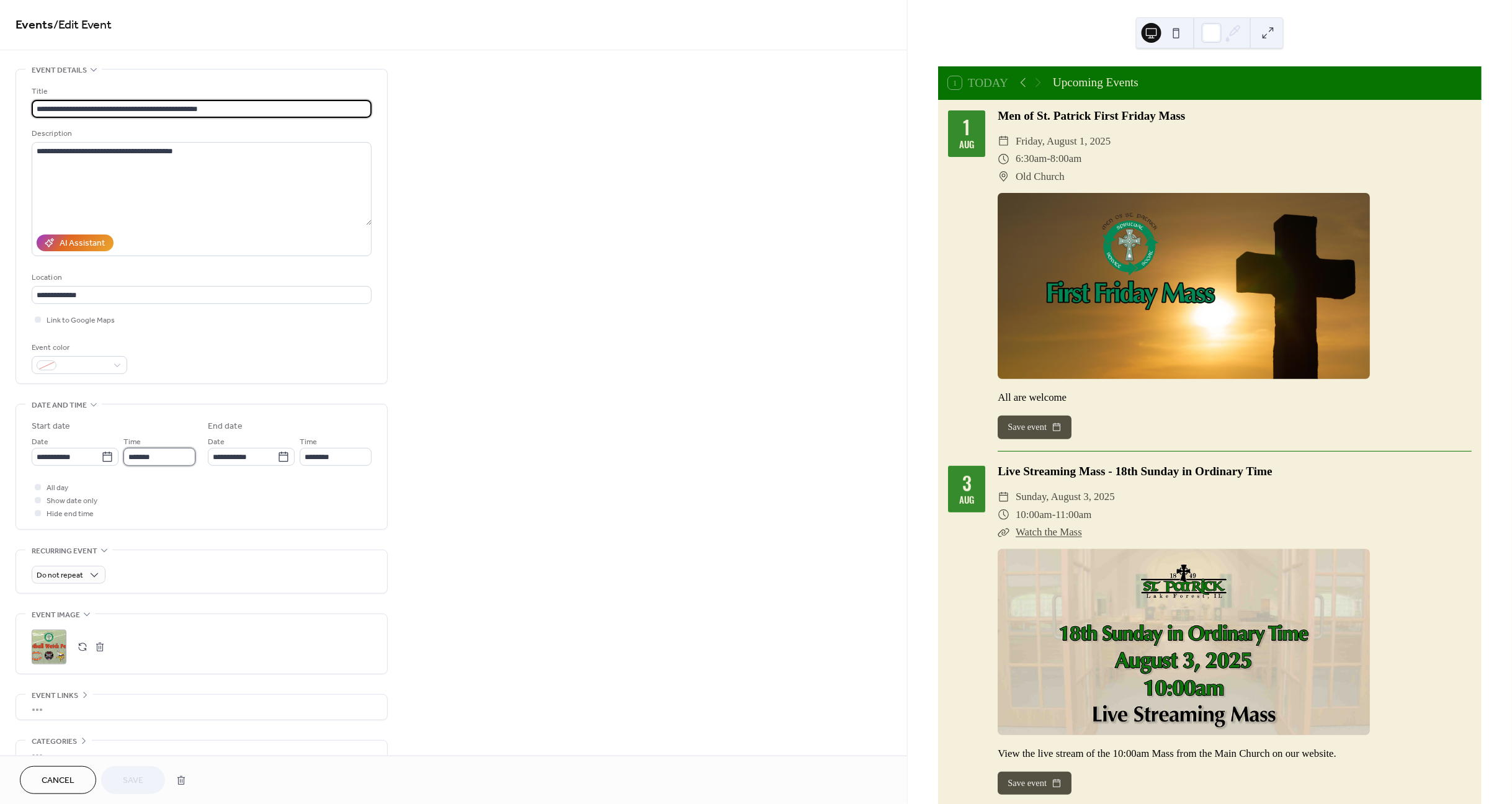 click on "*******" at bounding box center (159, 457) 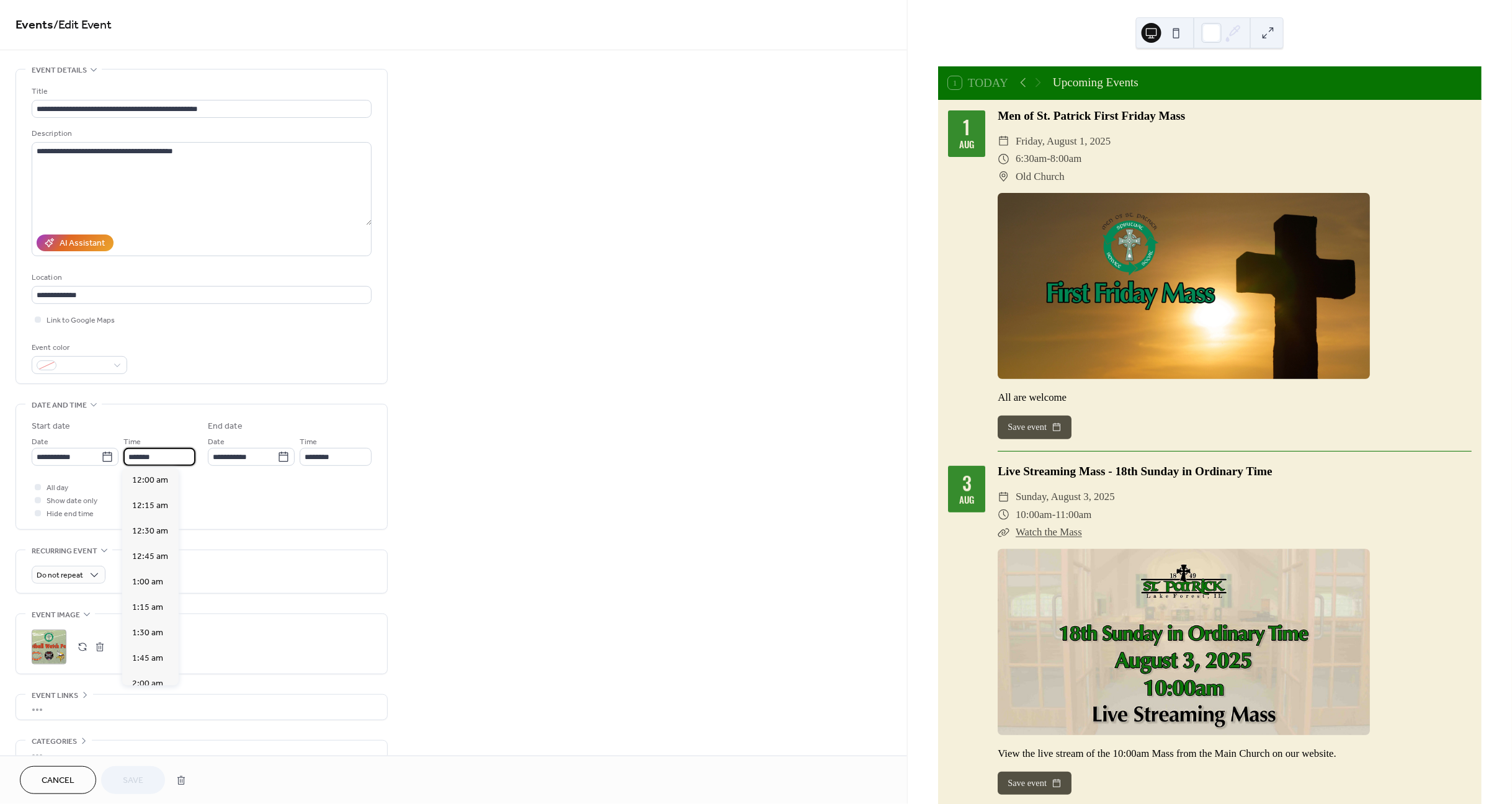 scroll, scrollTop: 1764, scrollLeft: 0, axis: vertical 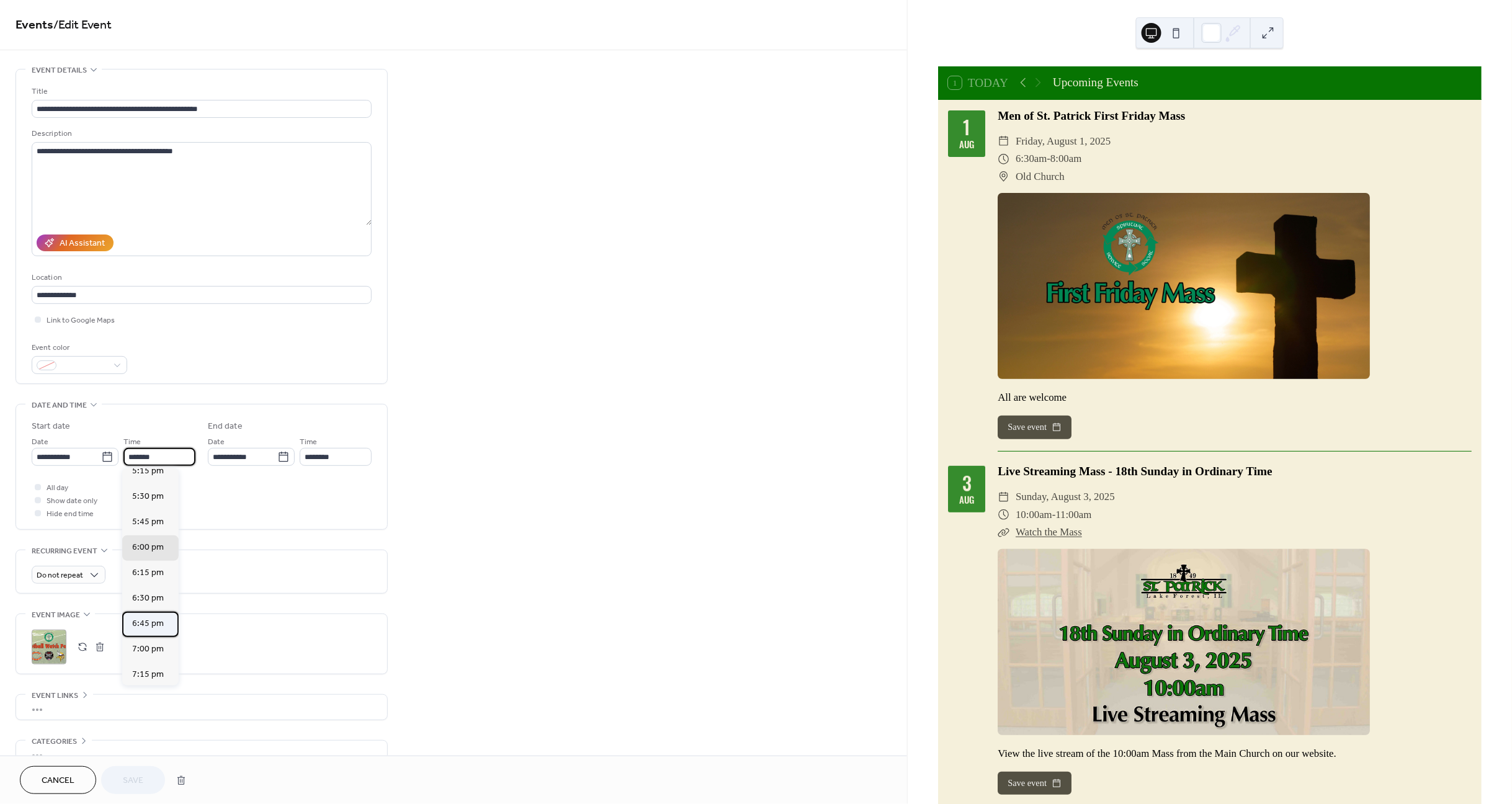 click on "6:45 pm" at bounding box center (148, 624) 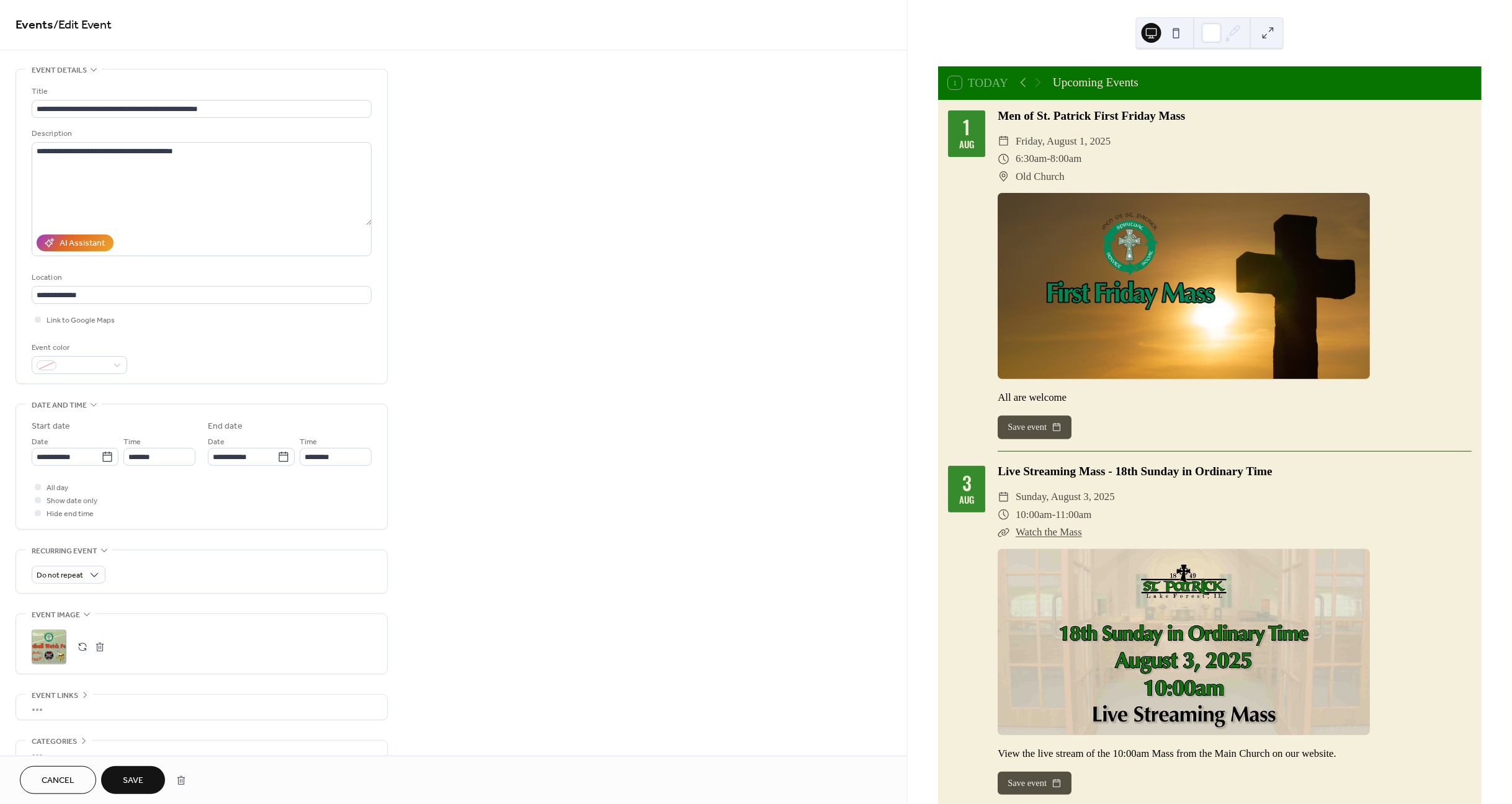 type on "*******" 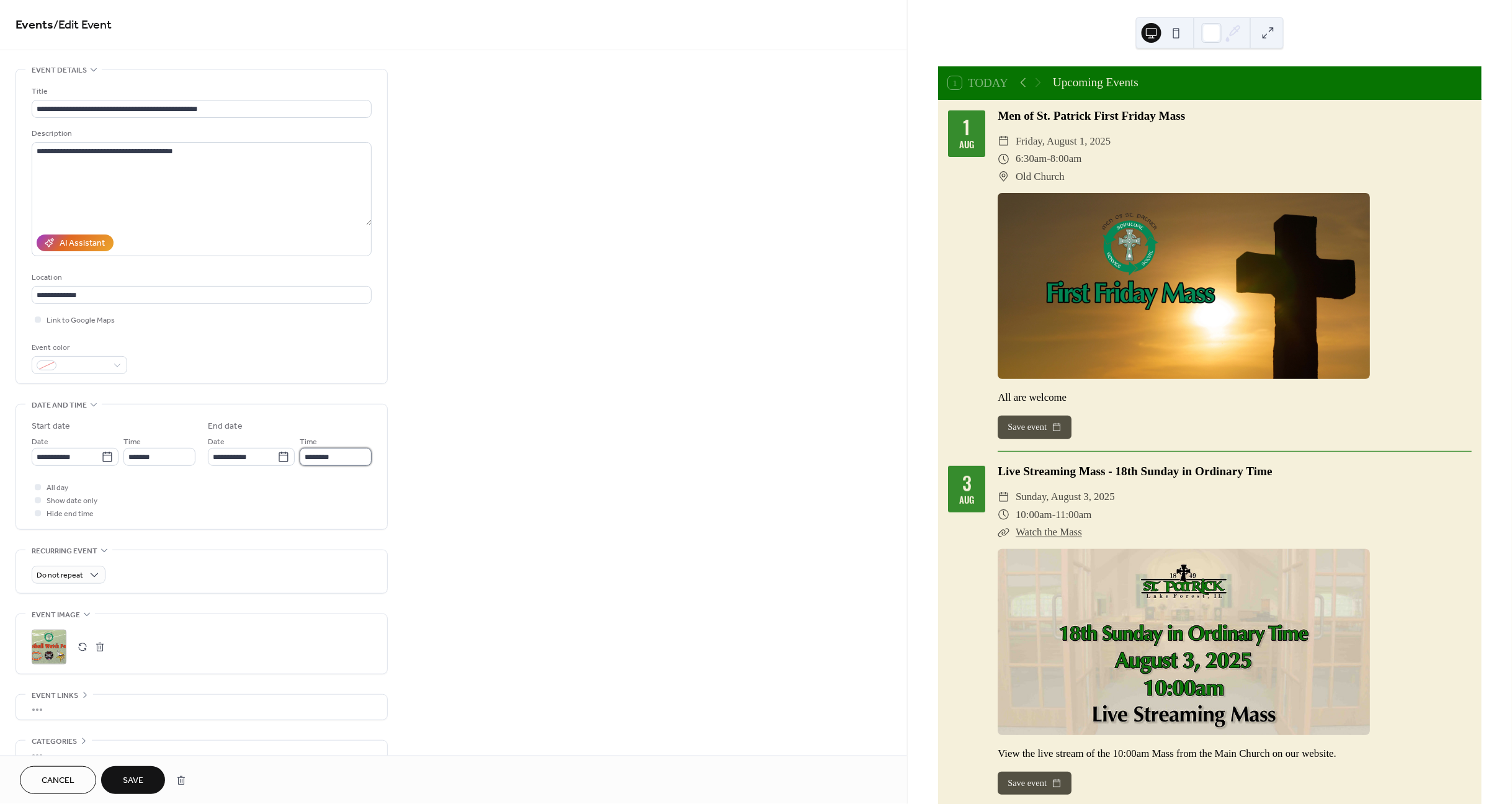 click on "********" at bounding box center (336, 457) 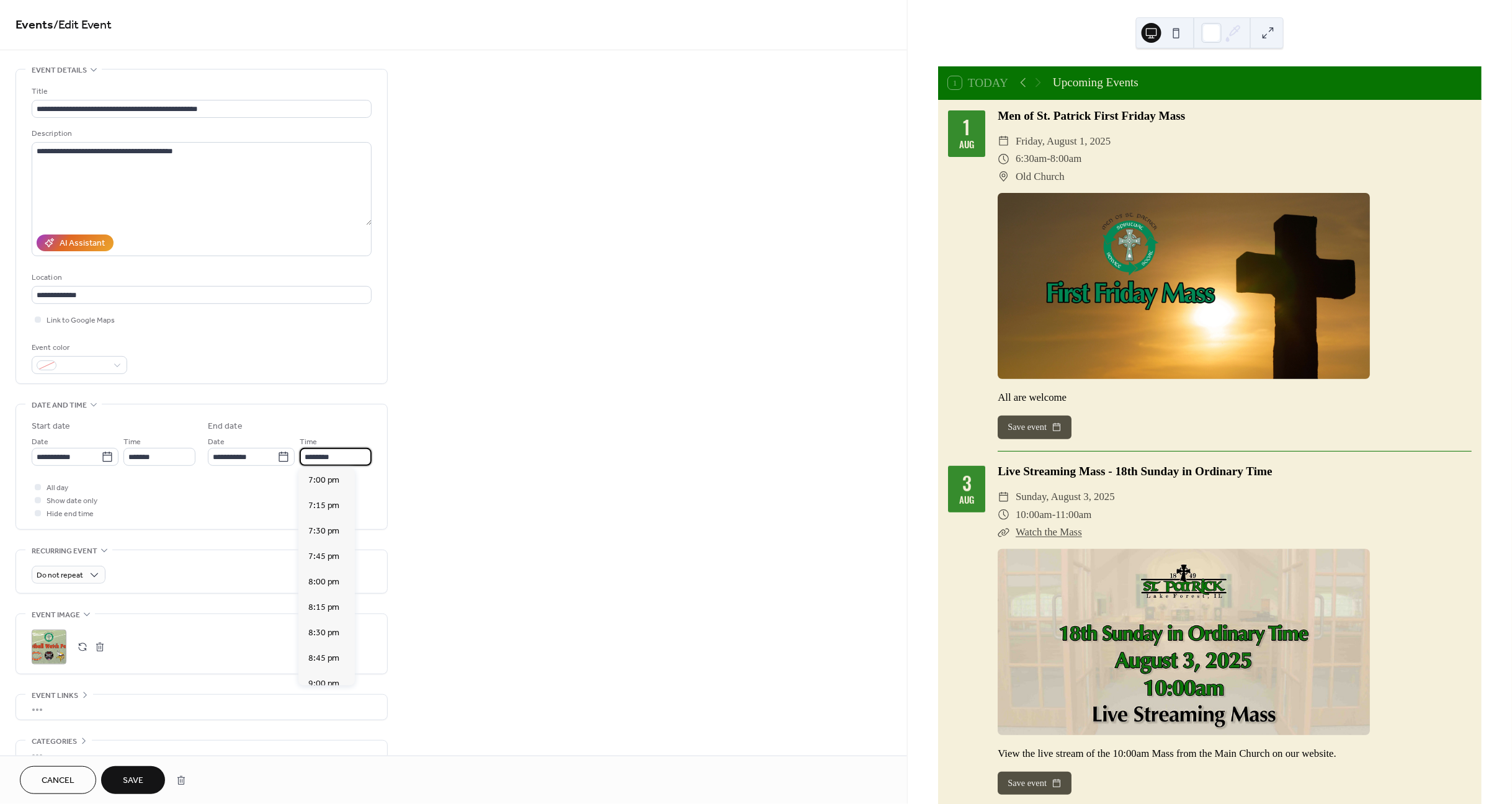 scroll, scrollTop: 273, scrollLeft: 0, axis: vertical 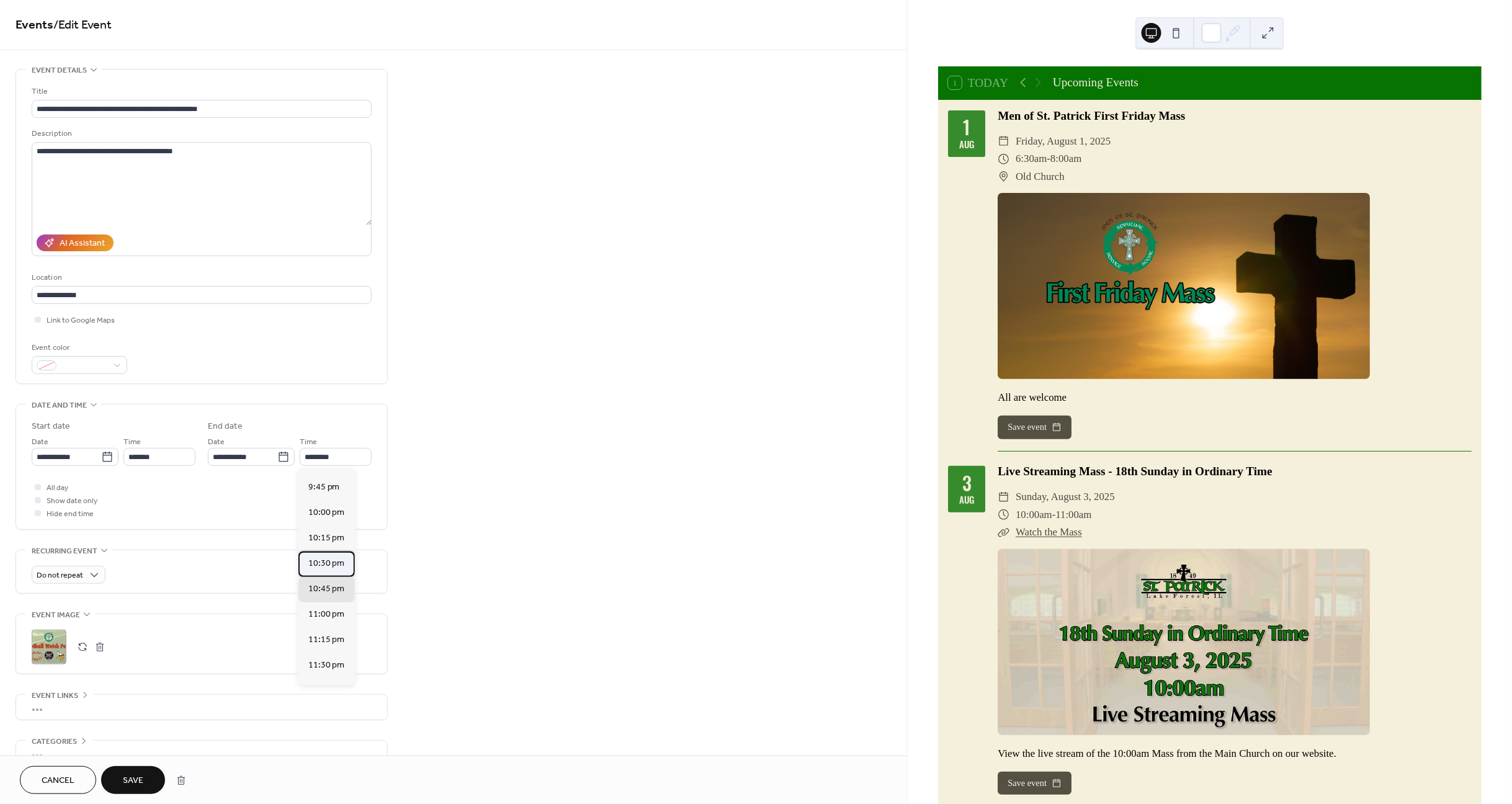 click on "10:30 pm" at bounding box center [326, 564] 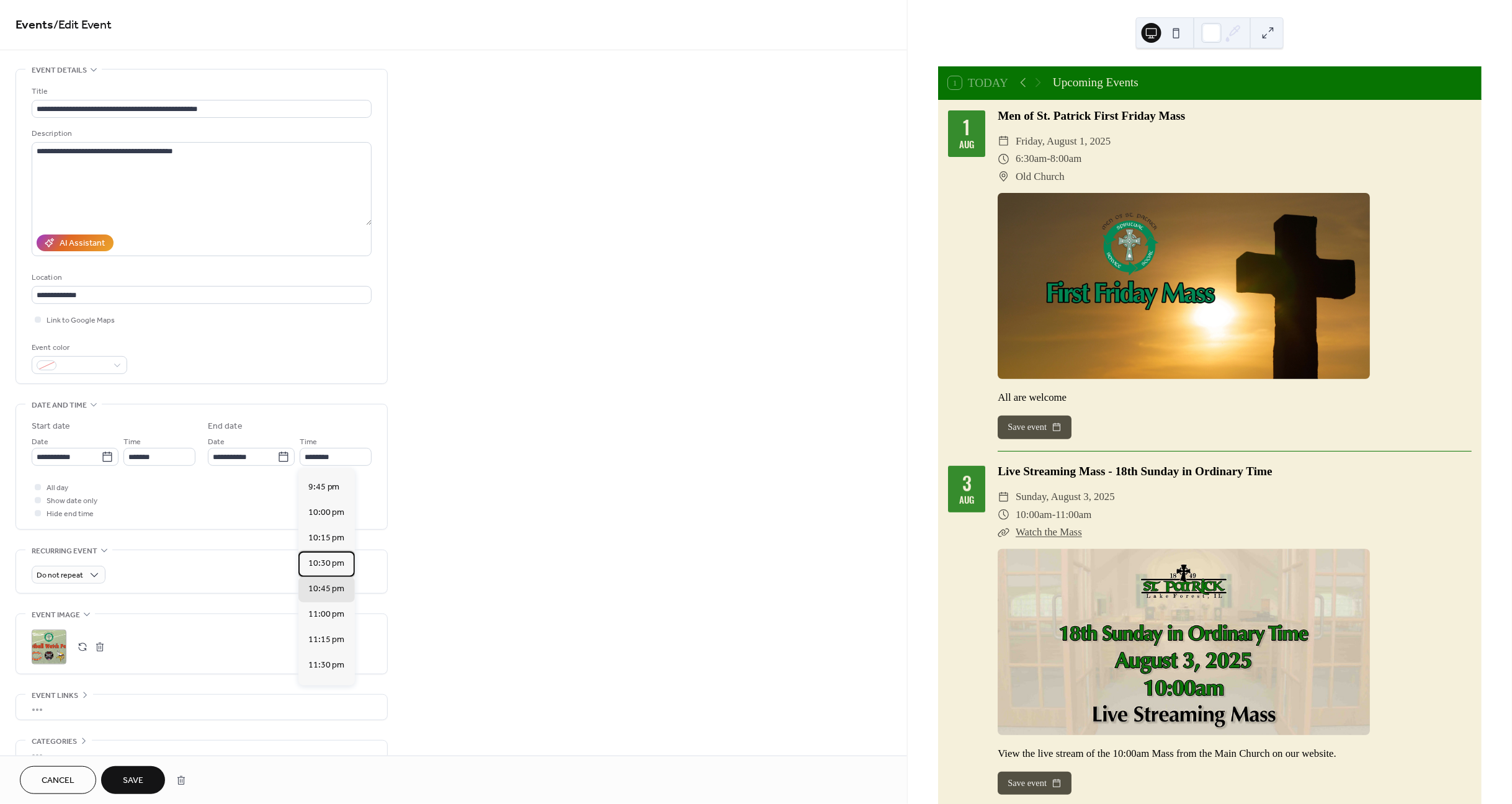 type on "********" 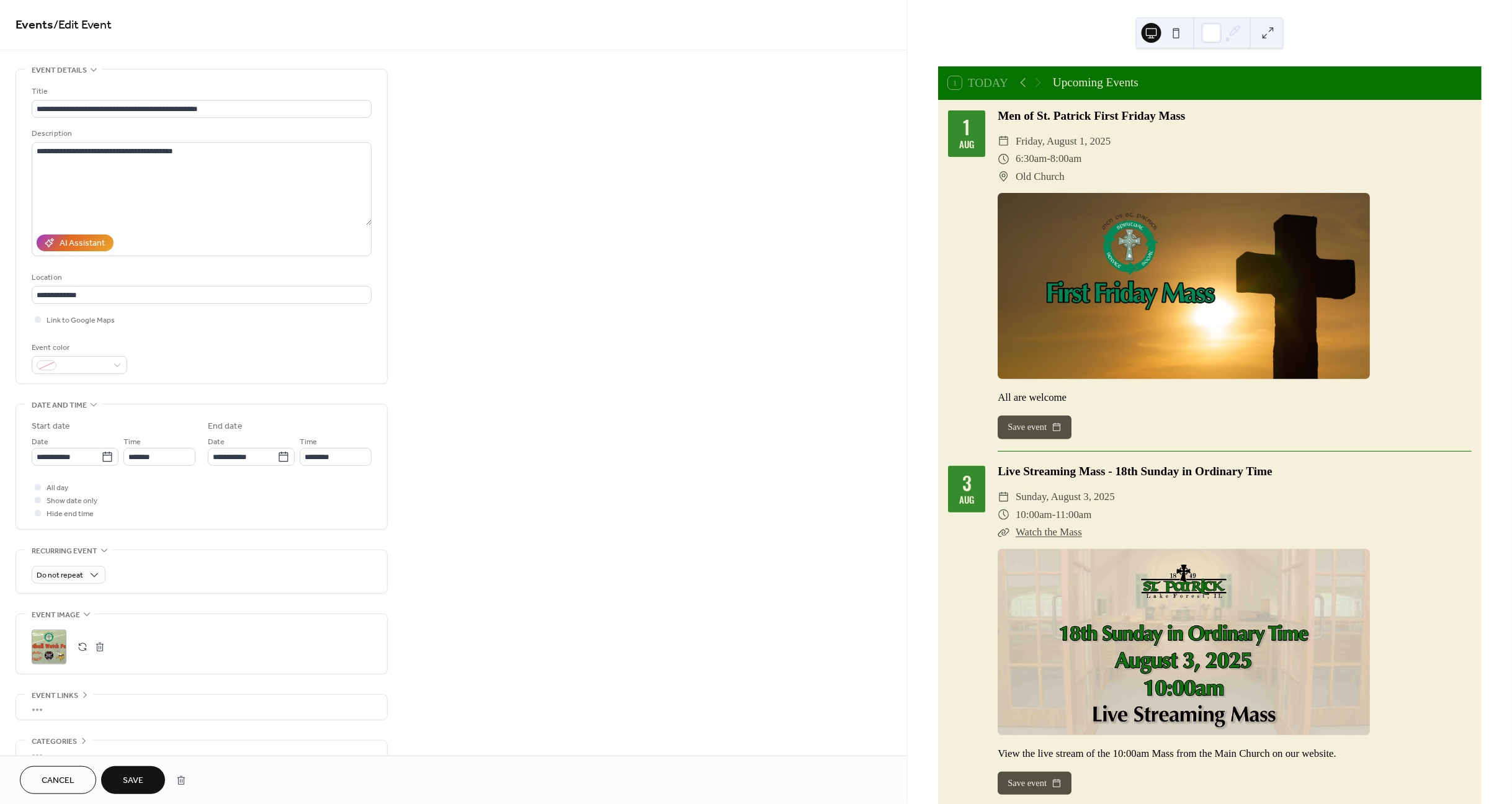 click on "Save" at bounding box center [133, 781] 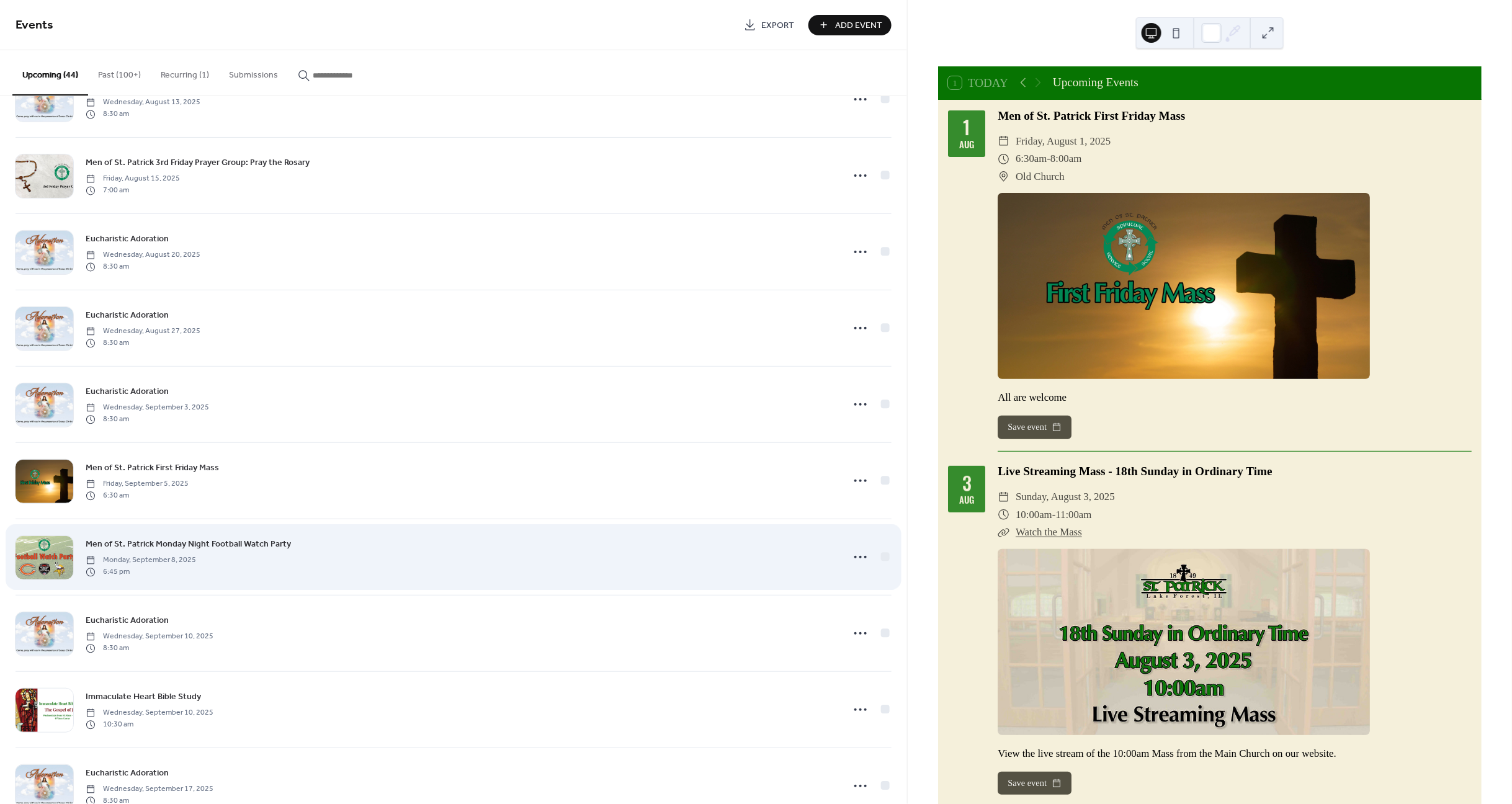 scroll, scrollTop: 530, scrollLeft: 0, axis: vertical 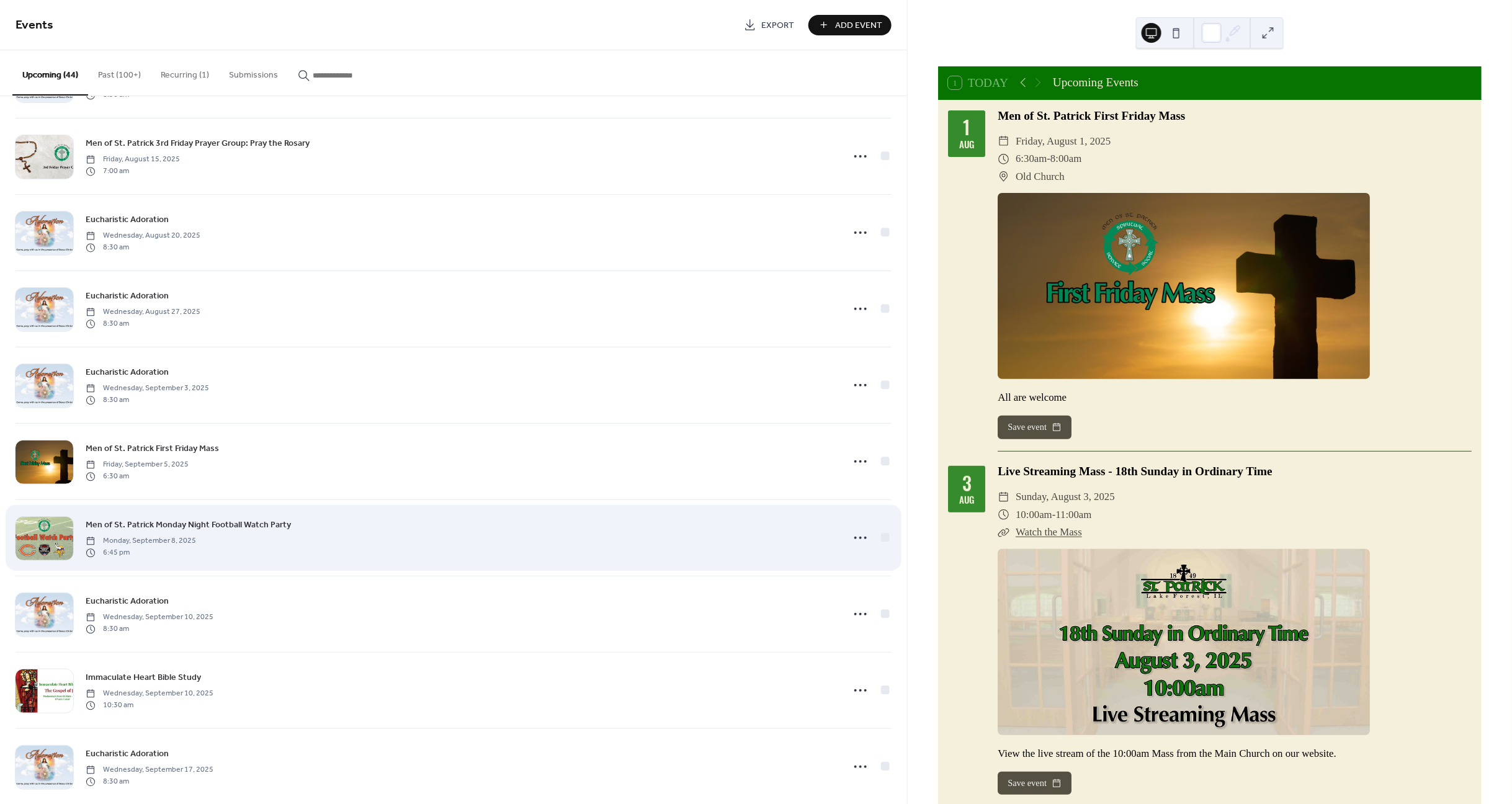 click on "Men of St. Patrick Monday Night Football Watch Party" at bounding box center [188, 525] 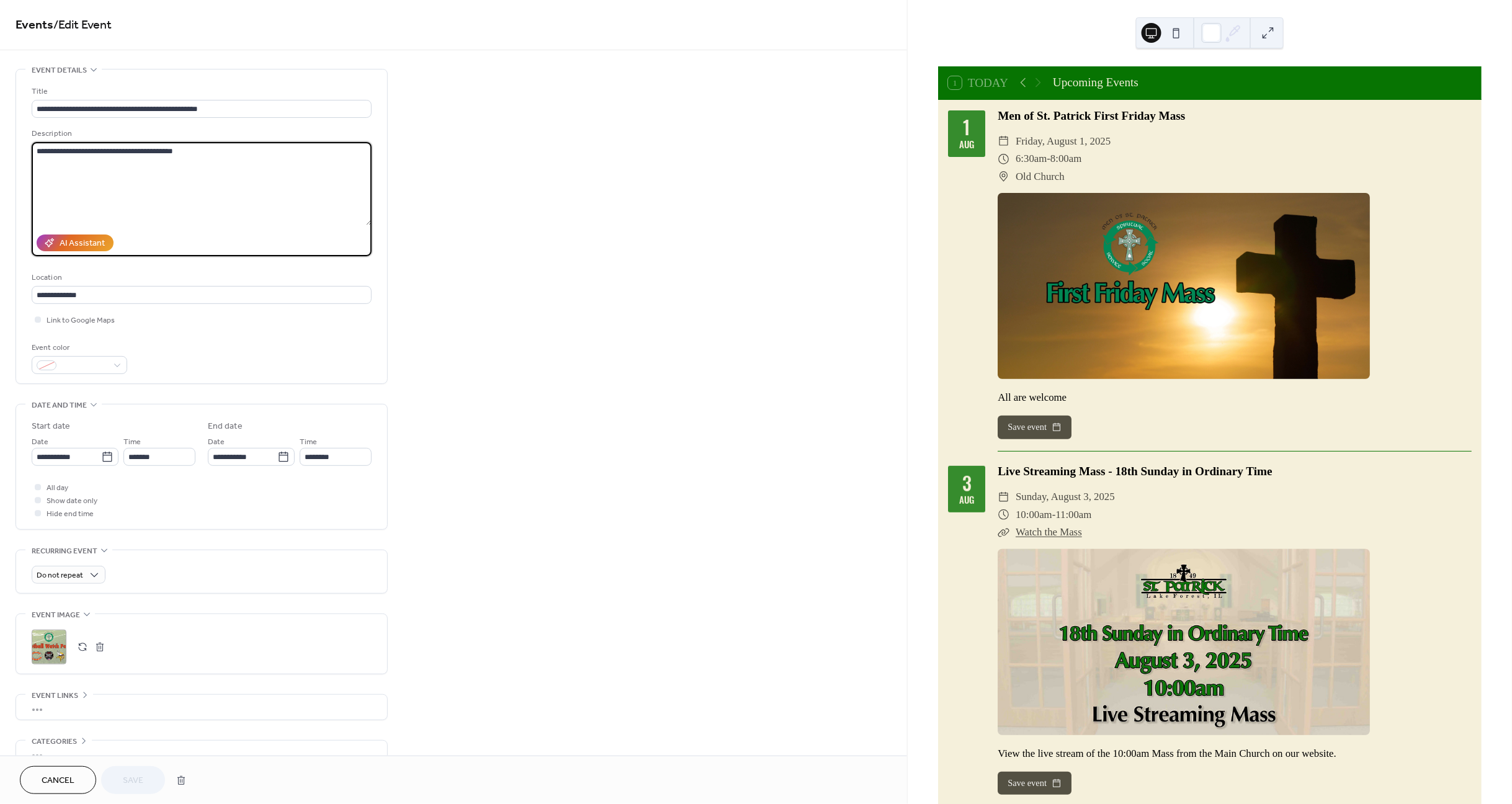 click on "**********" at bounding box center (202, 184) 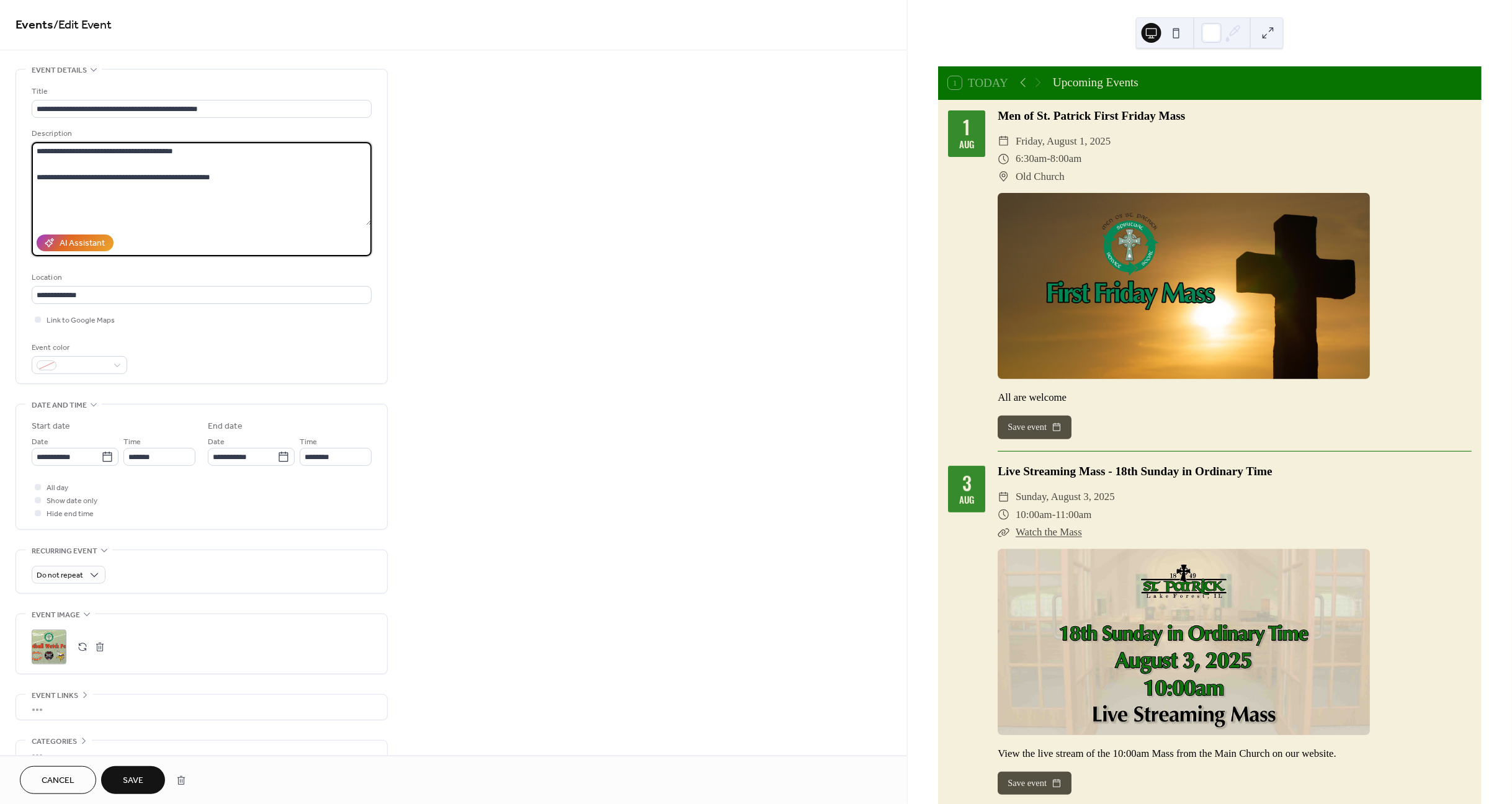 type on "**********" 